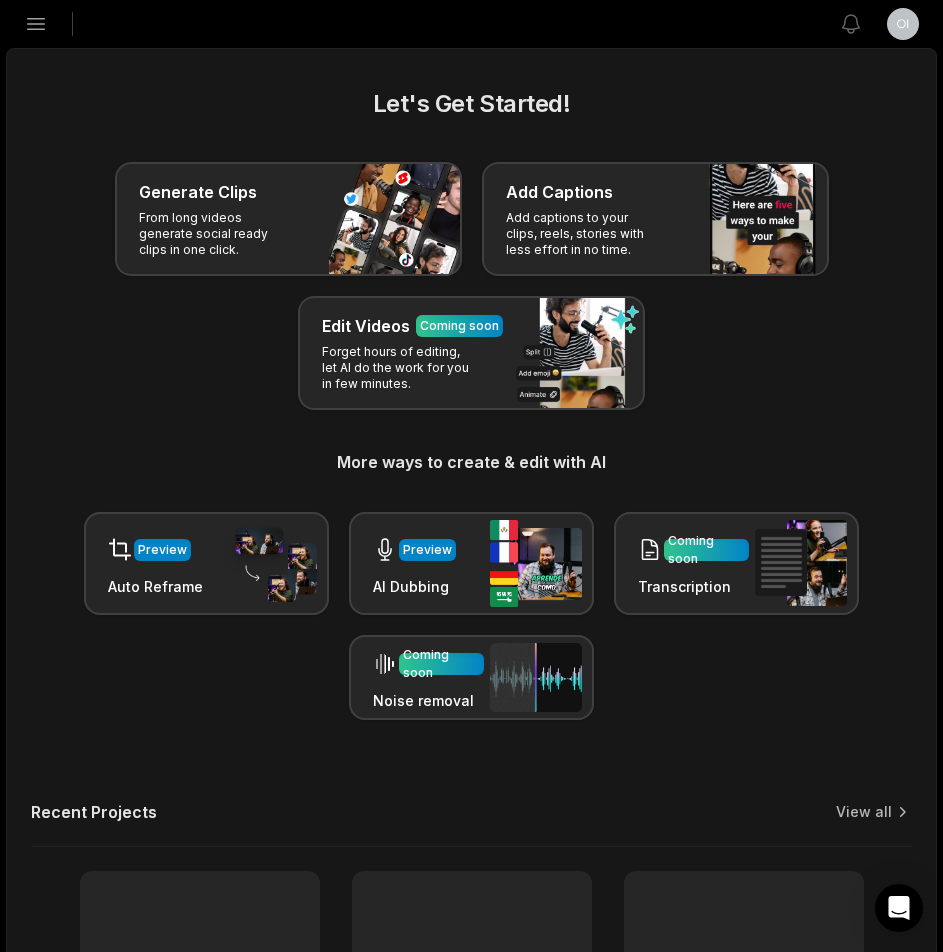 scroll, scrollTop: 0, scrollLeft: 0, axis: both 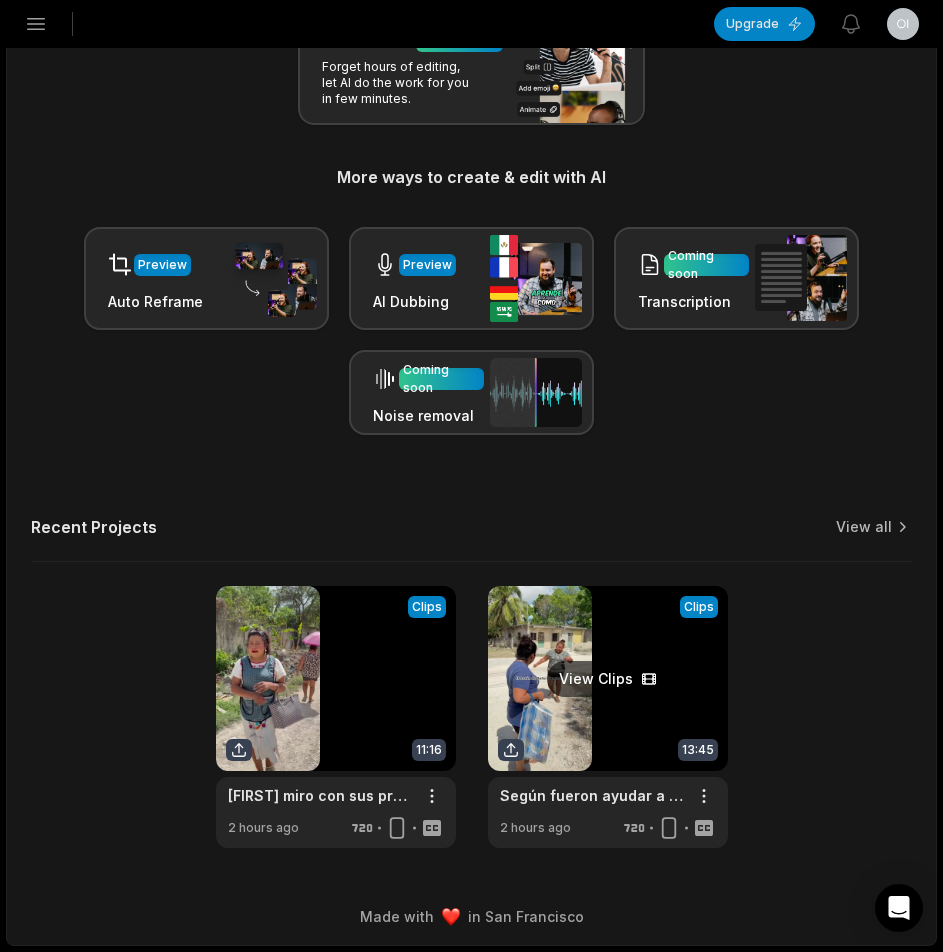click at bounding box center [608, 717] 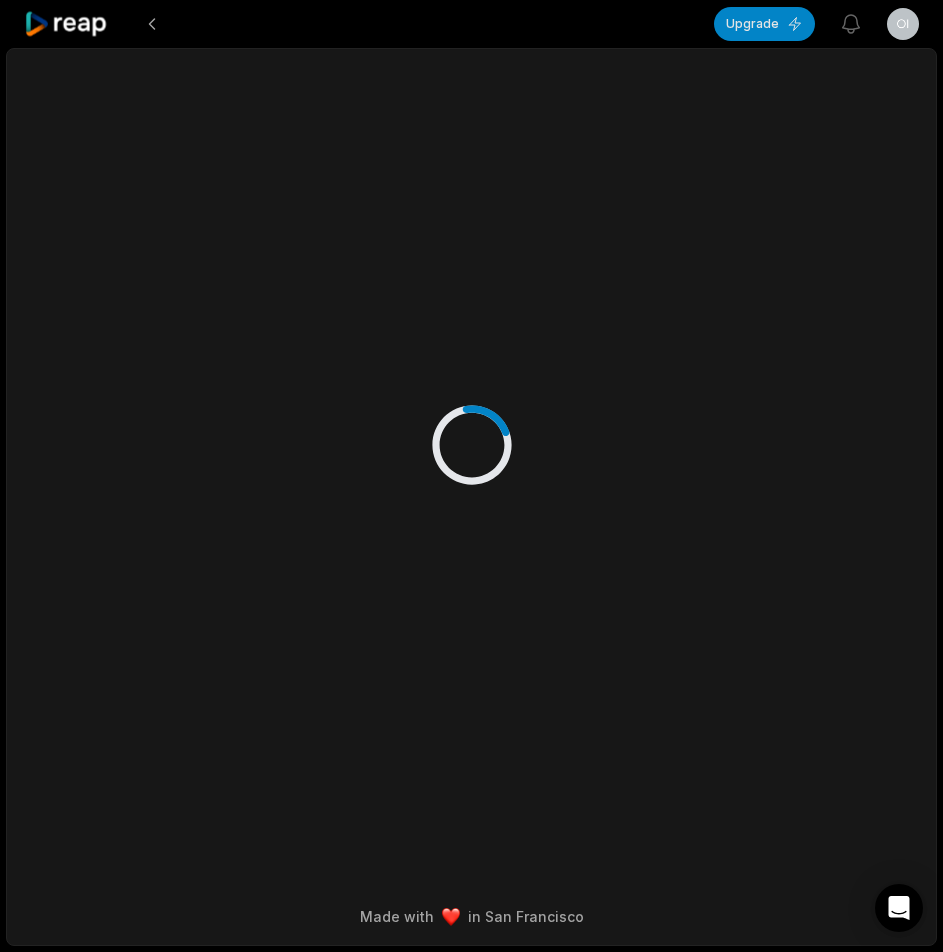 scroll, scrollTop: 0, scrollLeft: 0, axis: both 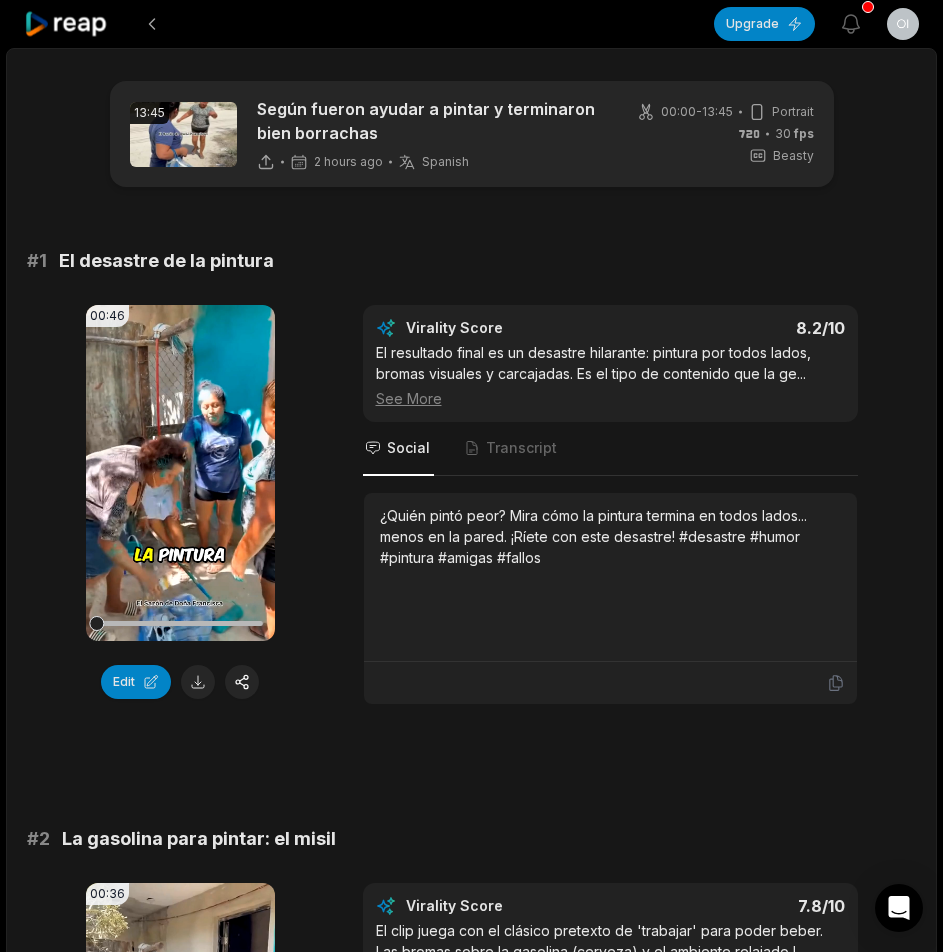 click at bounding box center [198, 682] 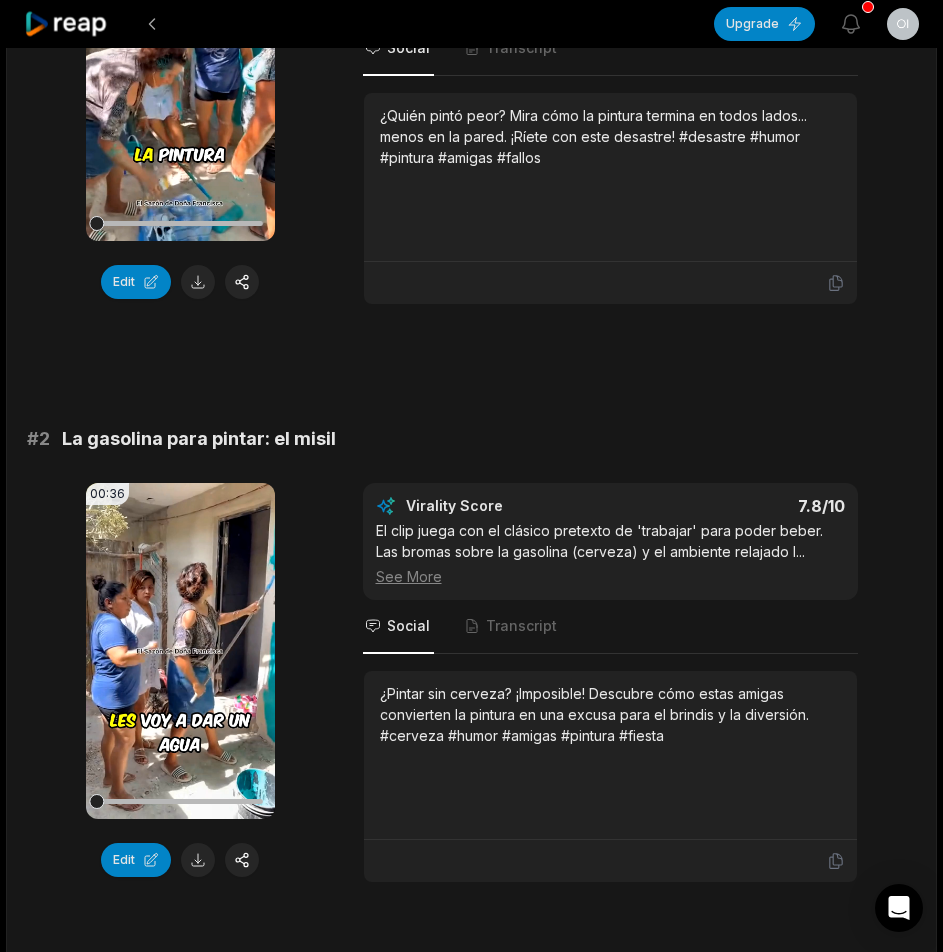 scroll, scrollTop: 700, scrollLeft: 0, axis: vertical 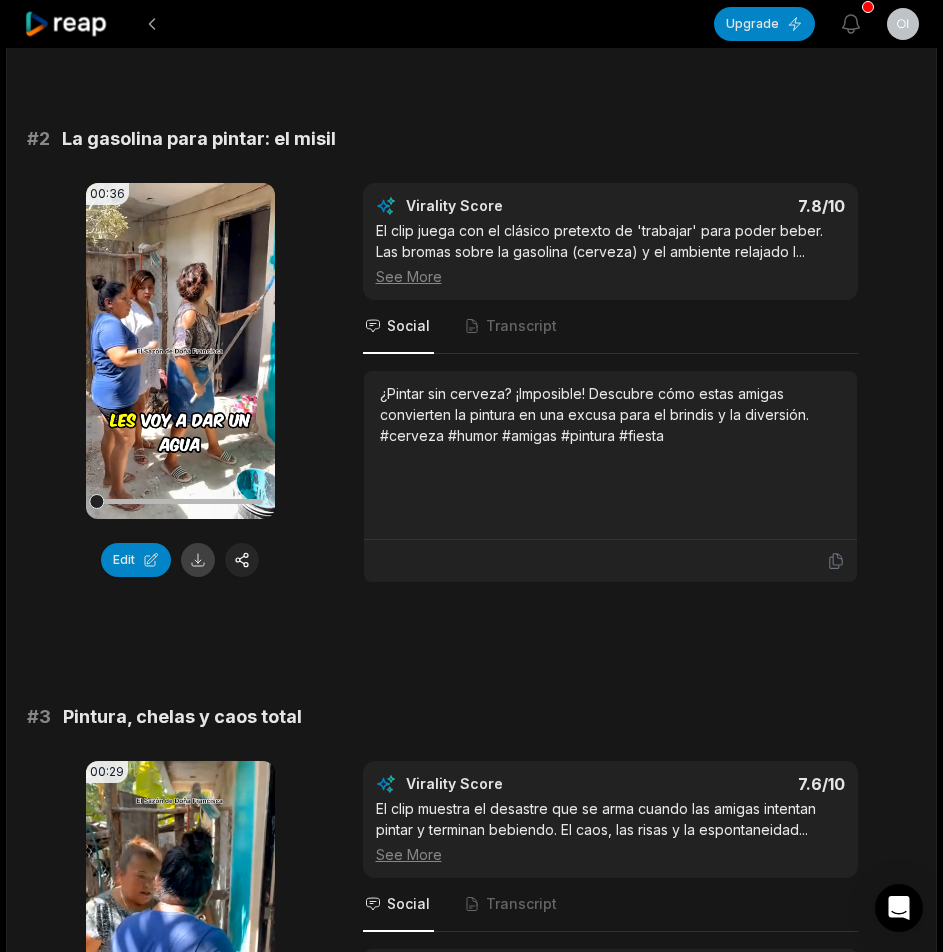 click at bounding box center [198, 560] 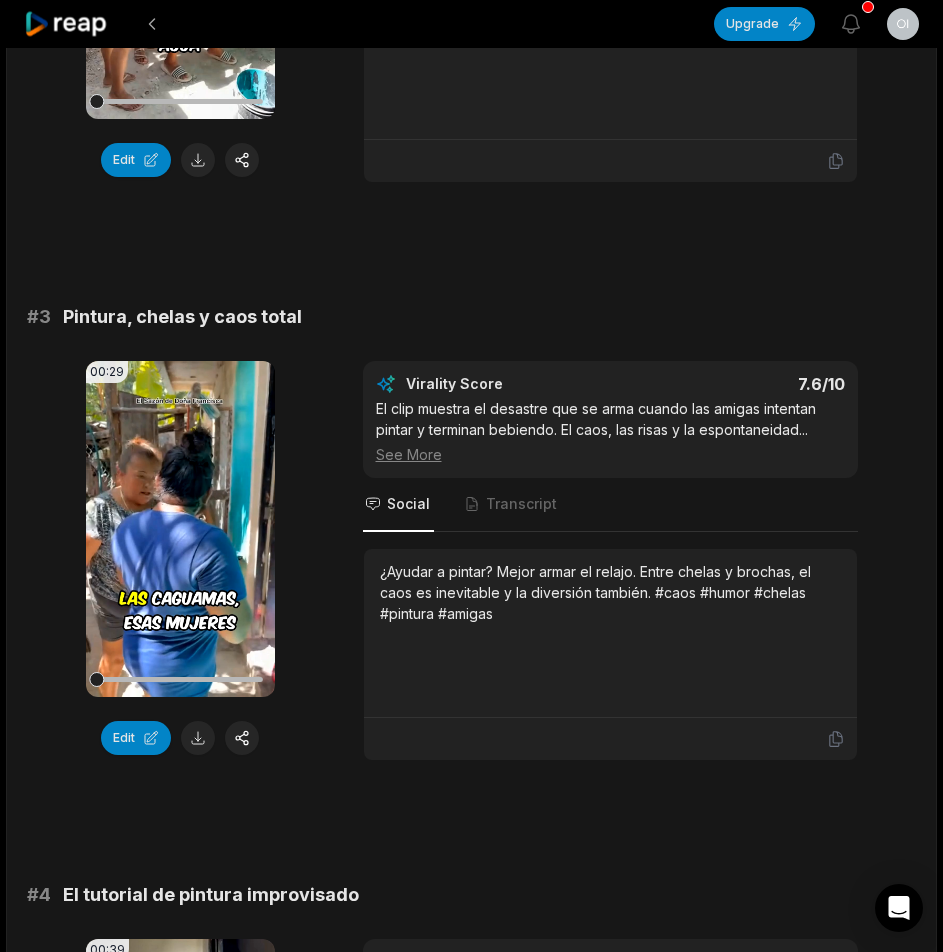 scroll, scrollTop: 1300, scrollLeft: 0, axis: vertical 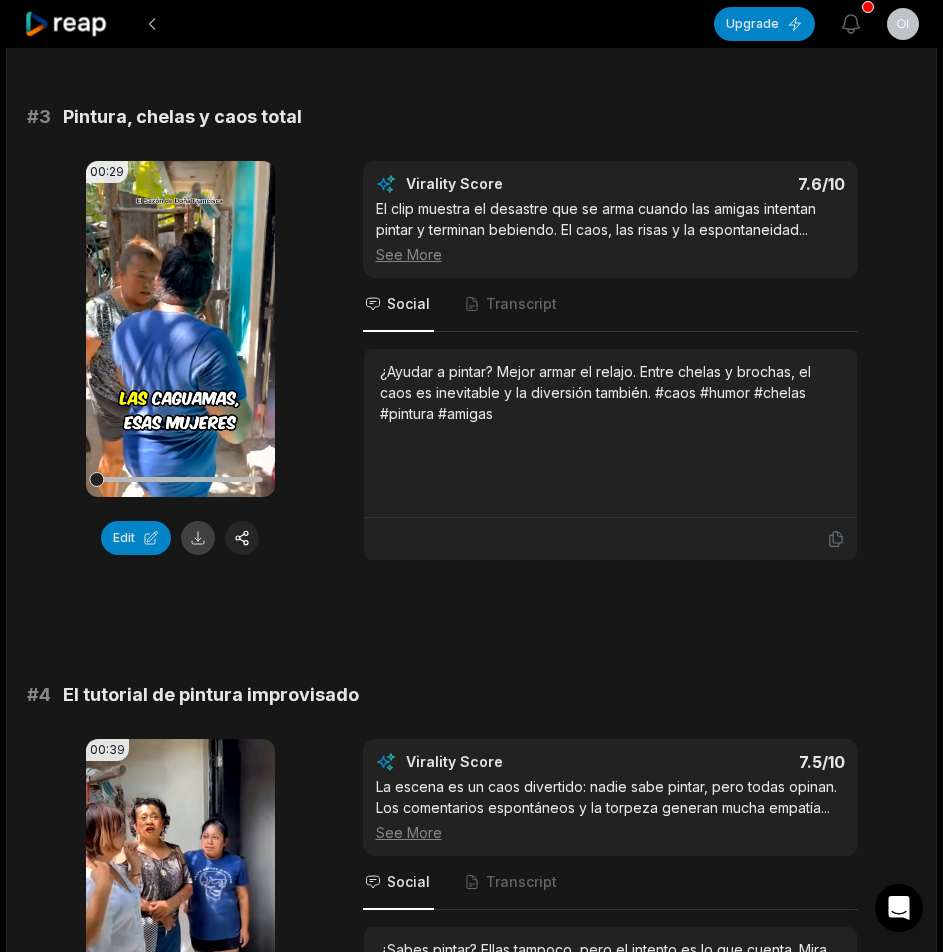 click at bounding box center [198, 538] 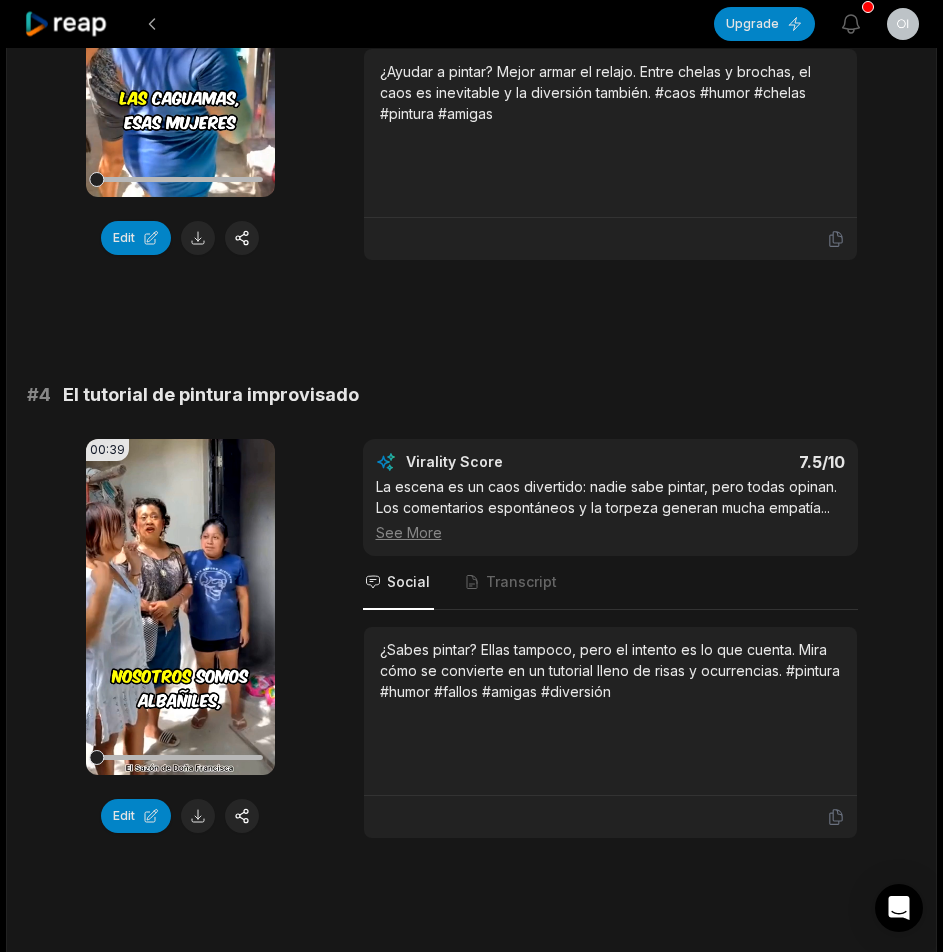 scroll, scrollTop: 1900, scrollLeft: 0, axis: vertical 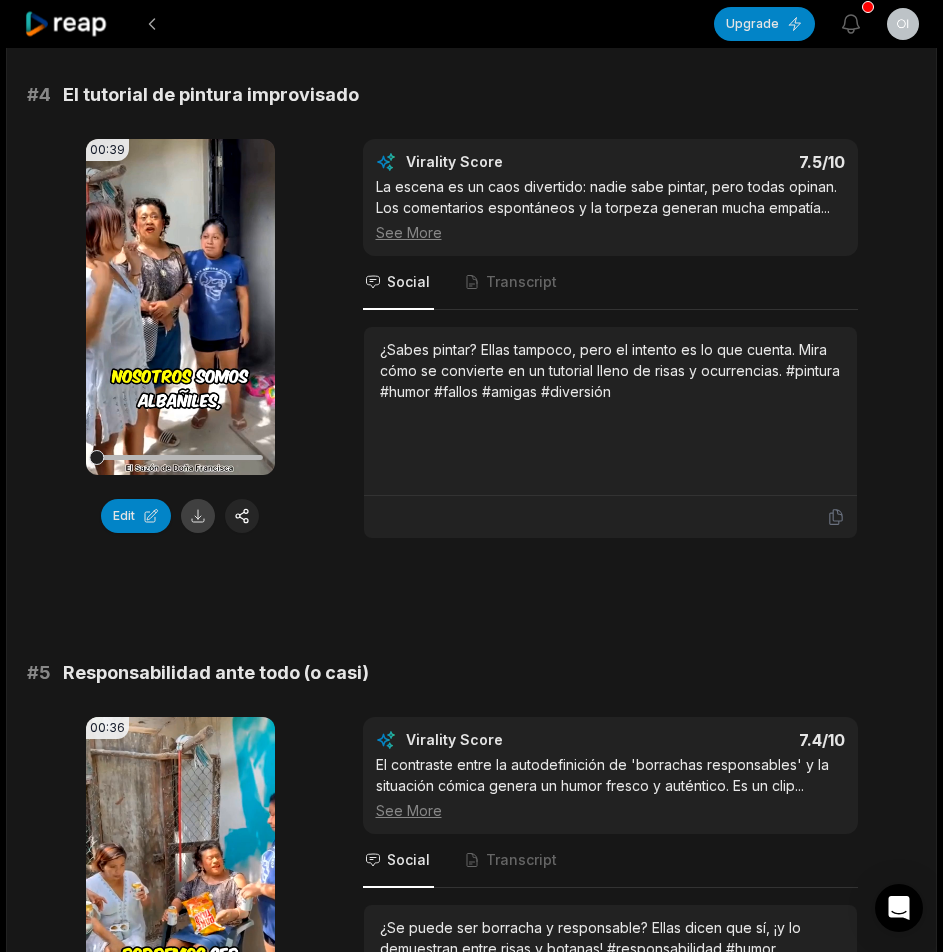click at bounding box center [198, 516] 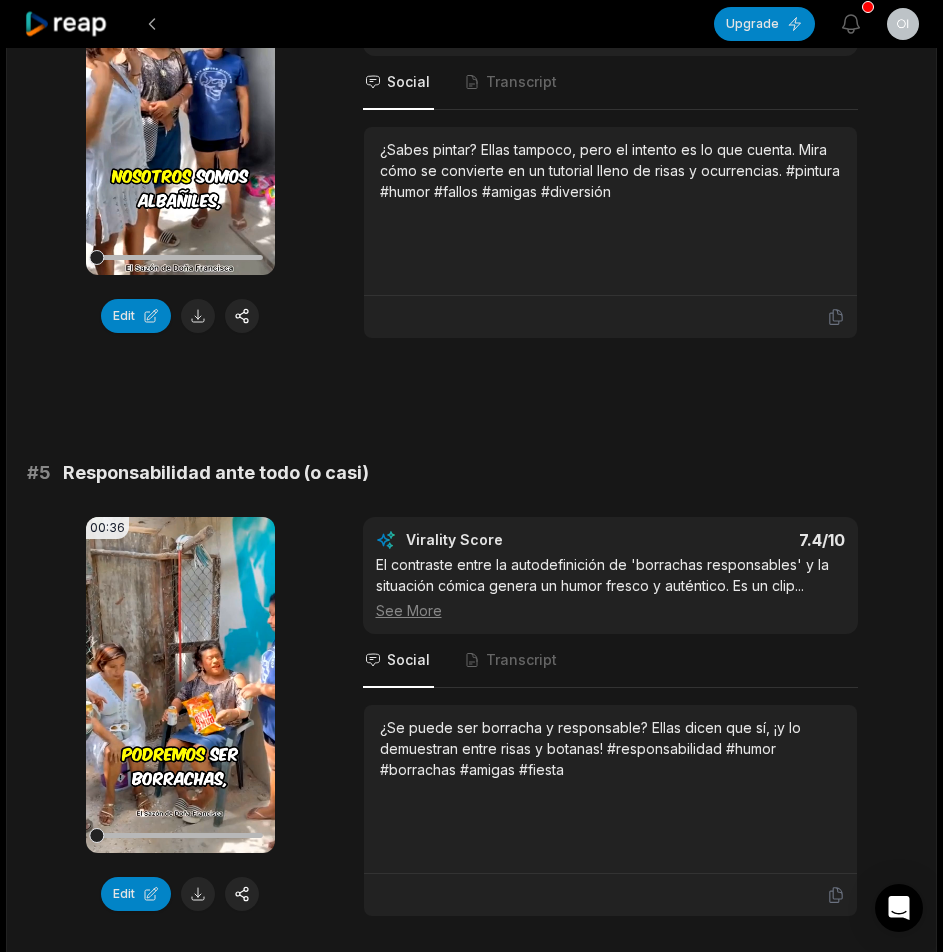 scroll, scrollTop: 2400, scrollLeft: 0, axis: vertical 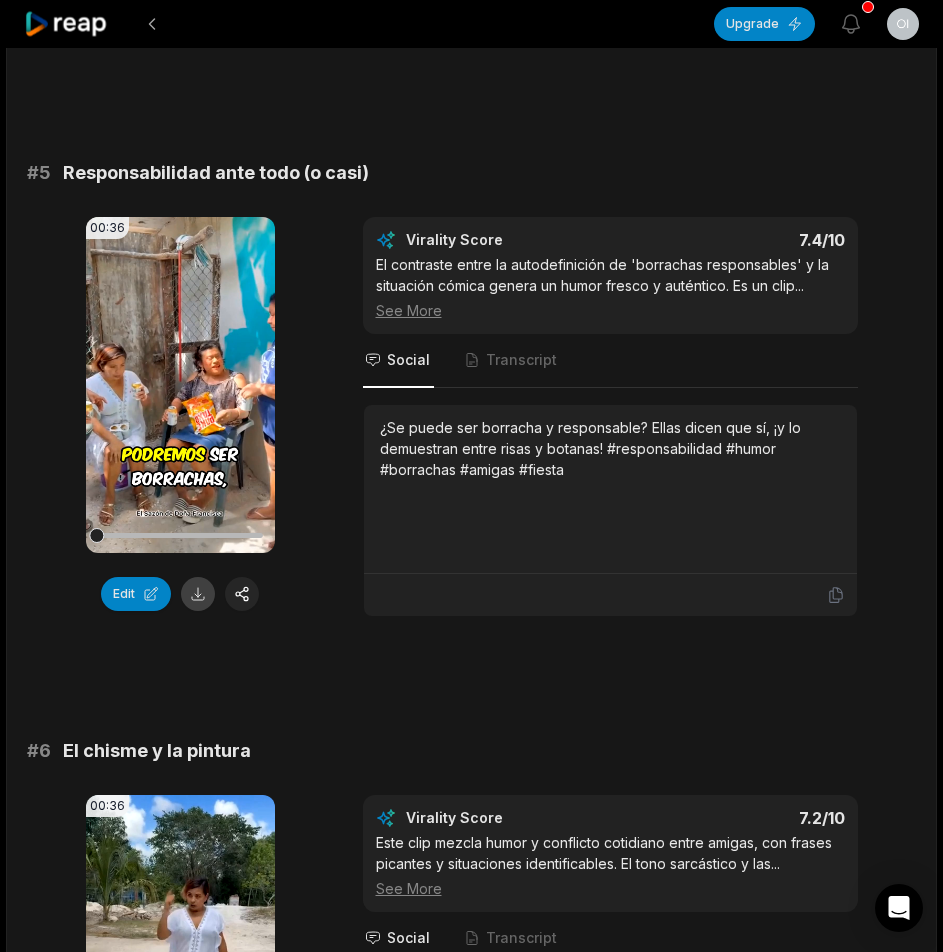 click at bounding box center (198, 594) 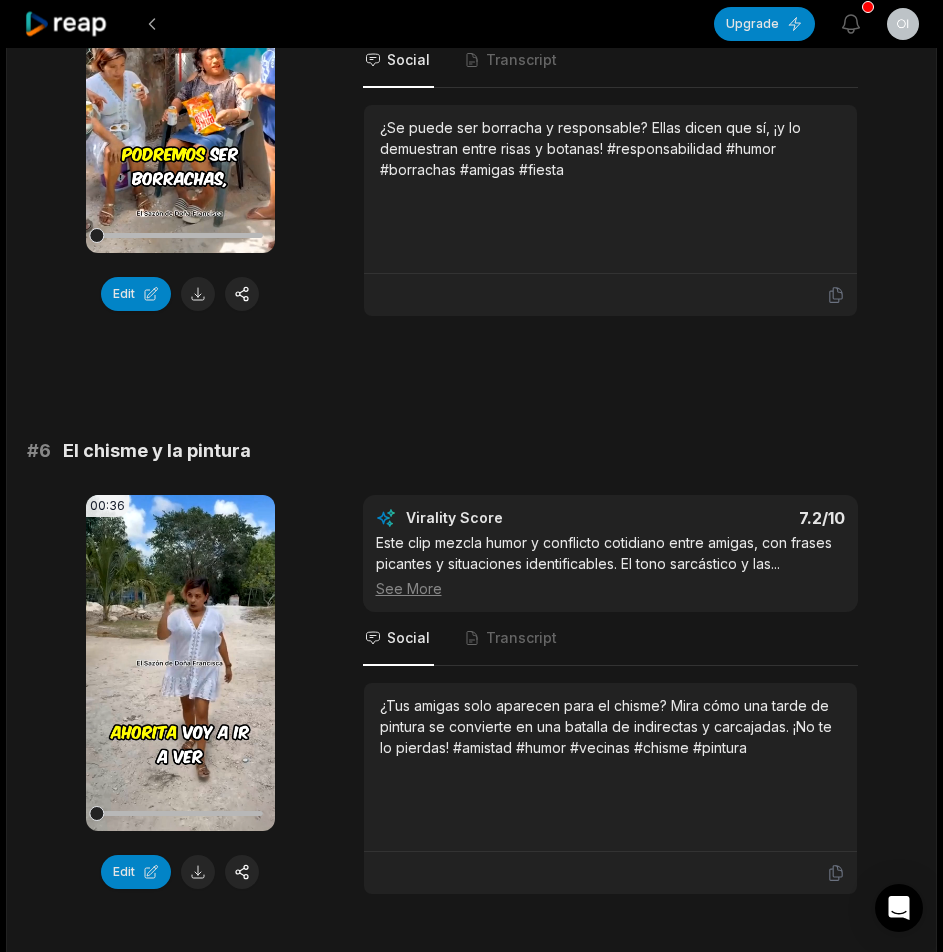 scroll, scrollTop: 3000, scrollLeft: 0, axis: vertical 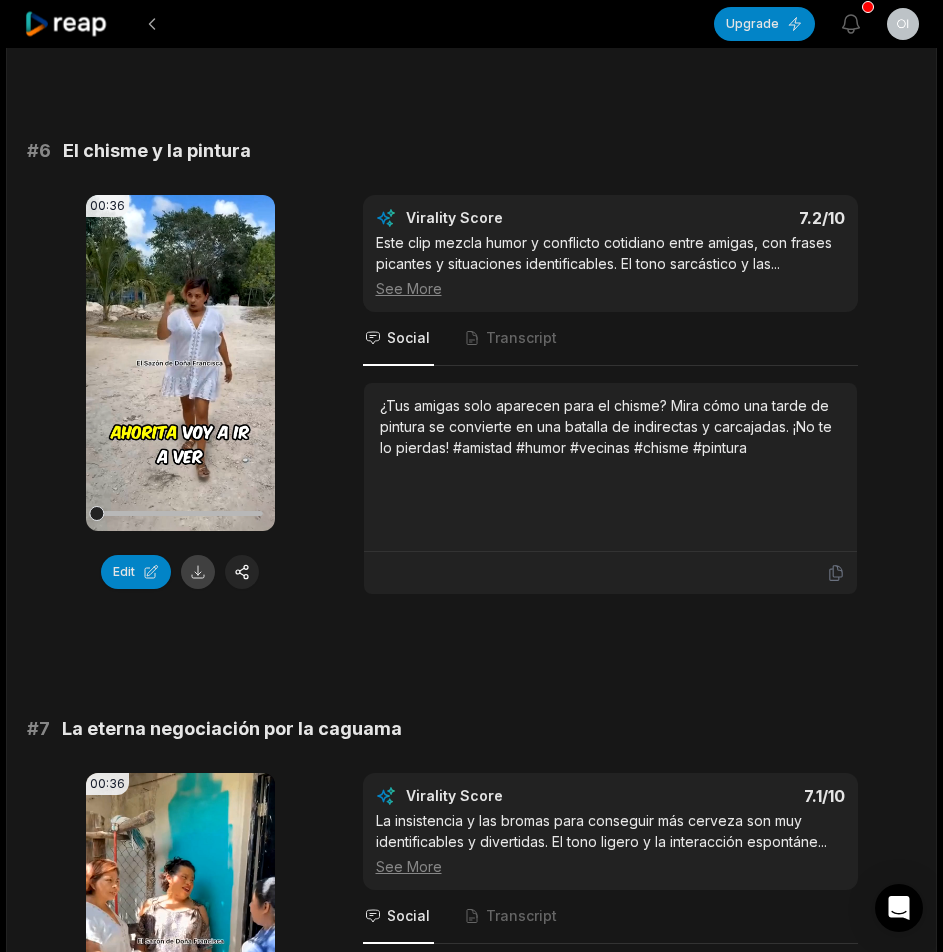 click at bounding box center [198, 572] 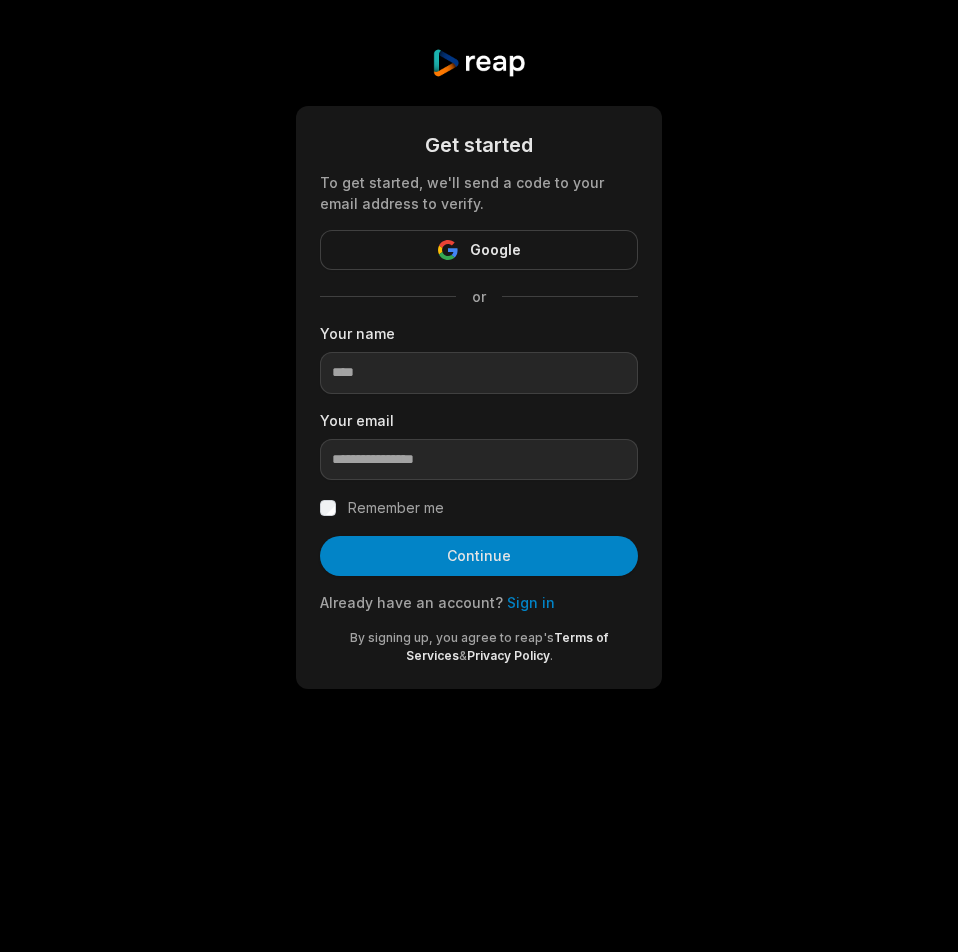 scroll, scrollTop: 0, scrollLeft: 0, axis: both 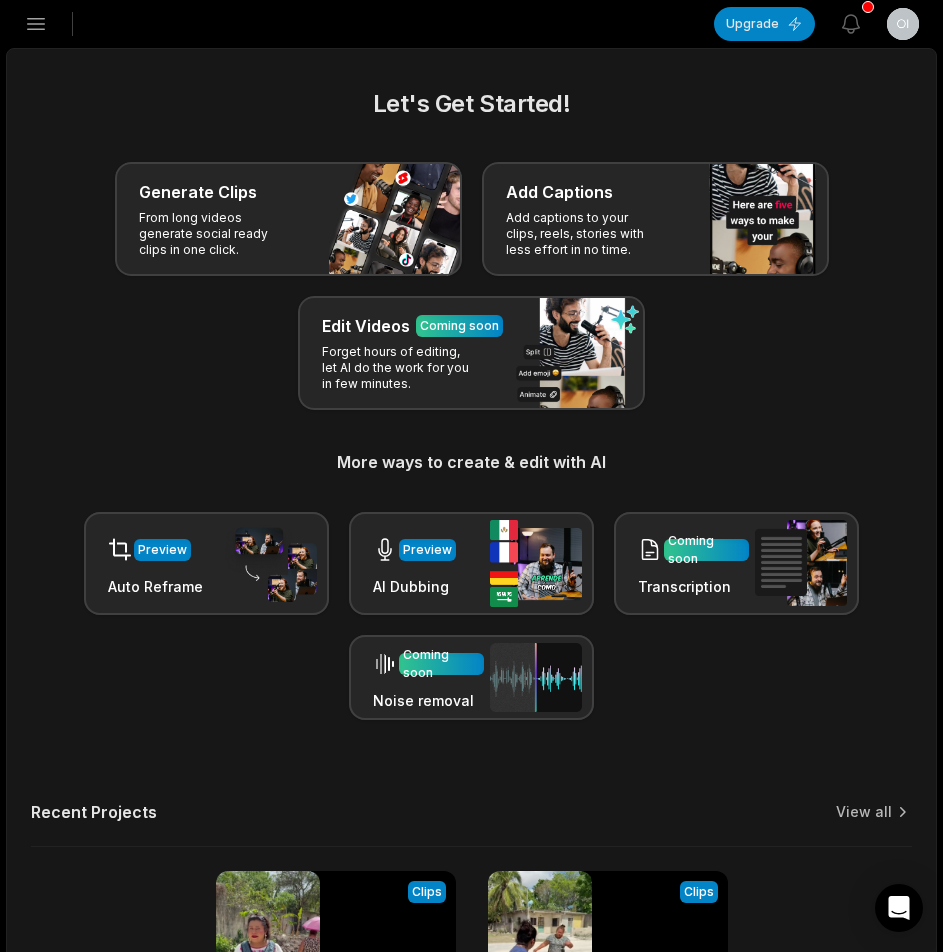 click on "Open sidebar" at bounding box center [36, 24] 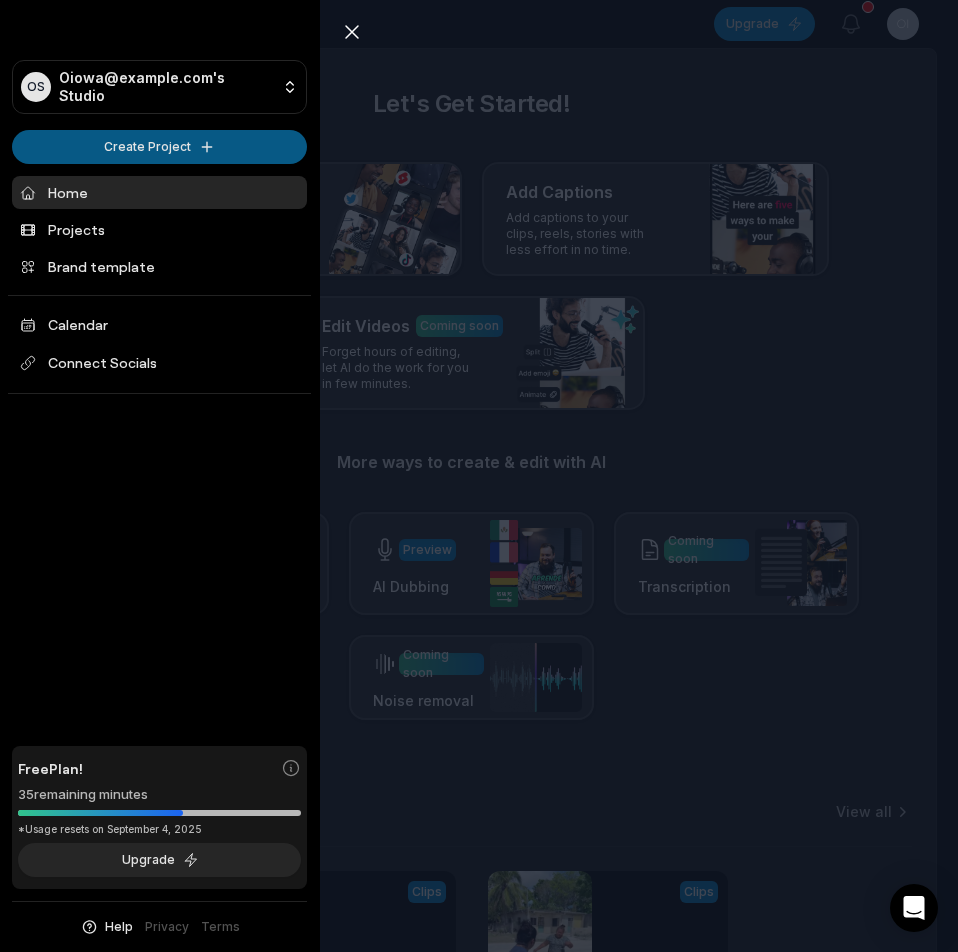 click on "OS Oiowa@telegmail.com's Studio Create Project Home Projects Brand template Calendar Connect Socials Free  Plan! 35  remaining minutes *Usage resets on September 4, 2025 Upgrade Help Privacy Terms Open sidebar Upgrade View notifications Open user menu   Let's Get Started! Generate Clips From long videos generate social ready clips in one click. Add Captions Add captions to your clips, reels, stories with less effort in no time. Edit Videos Coming soon Forget hours of editing, let AI do the work for you in few minutes. More ways to create & edit with AI Preview Auto Reframe Preview AI Dubbing Coming soon Transcription Coming soon Noise removal Recent Projects View all View Clips Clips 11:16 Ramona miro con sus propios ojos el engaño de su novio Open options 2 hours ago View Clips Clips 13:45 Según fueron ayudar a pintar y terminaron bien borrachas Open options 3 hours ago Made with   in San Francisco
Close sidebar OS Oiowa@telegmail.com's Studio Create Project Home Projects Brand template Calendar 35" at bounding box center (479, 476) 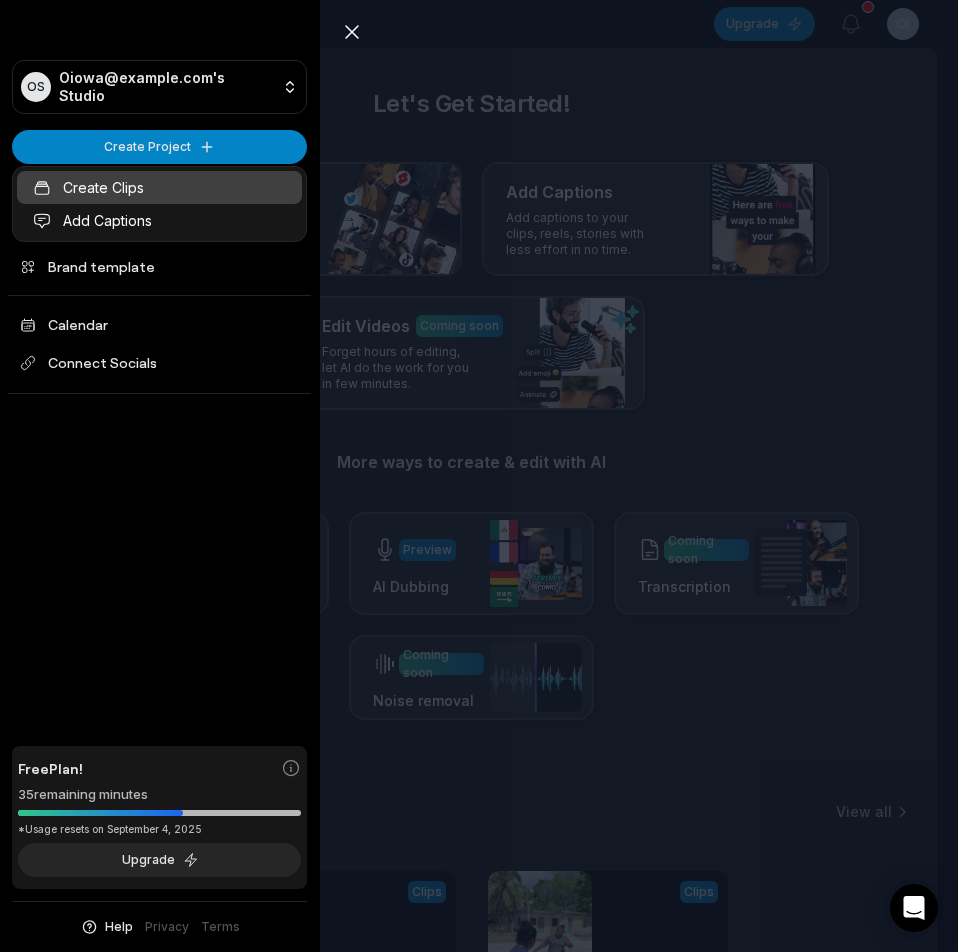 click on "Create Clips" at bounding box center (159, 187) 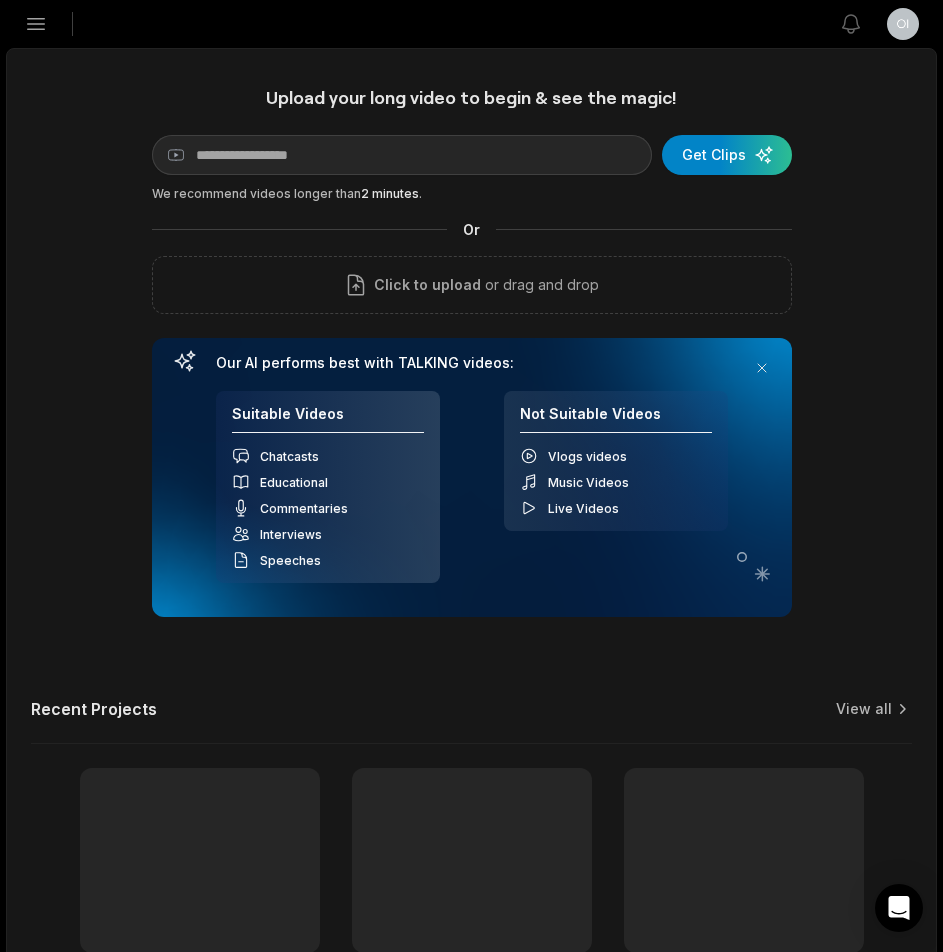 scroll, scrollTop: 0, scrollLeft: 0, axis: both 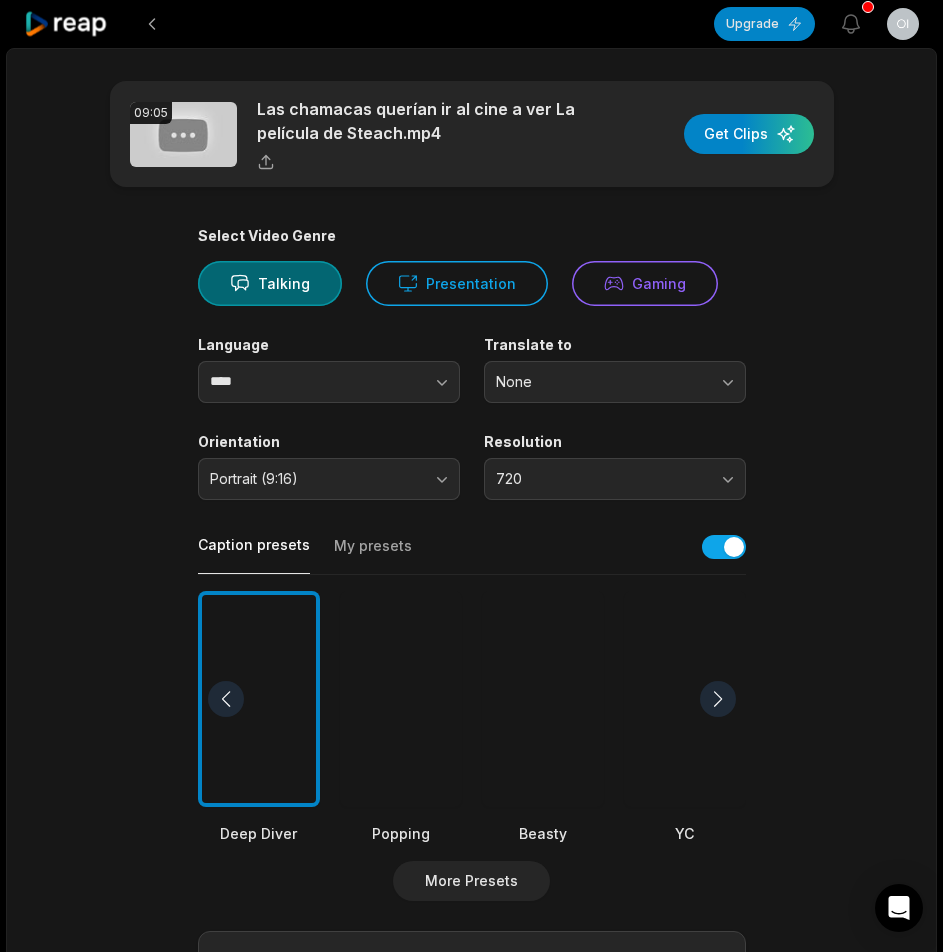 click at bounding box center (543, 699) 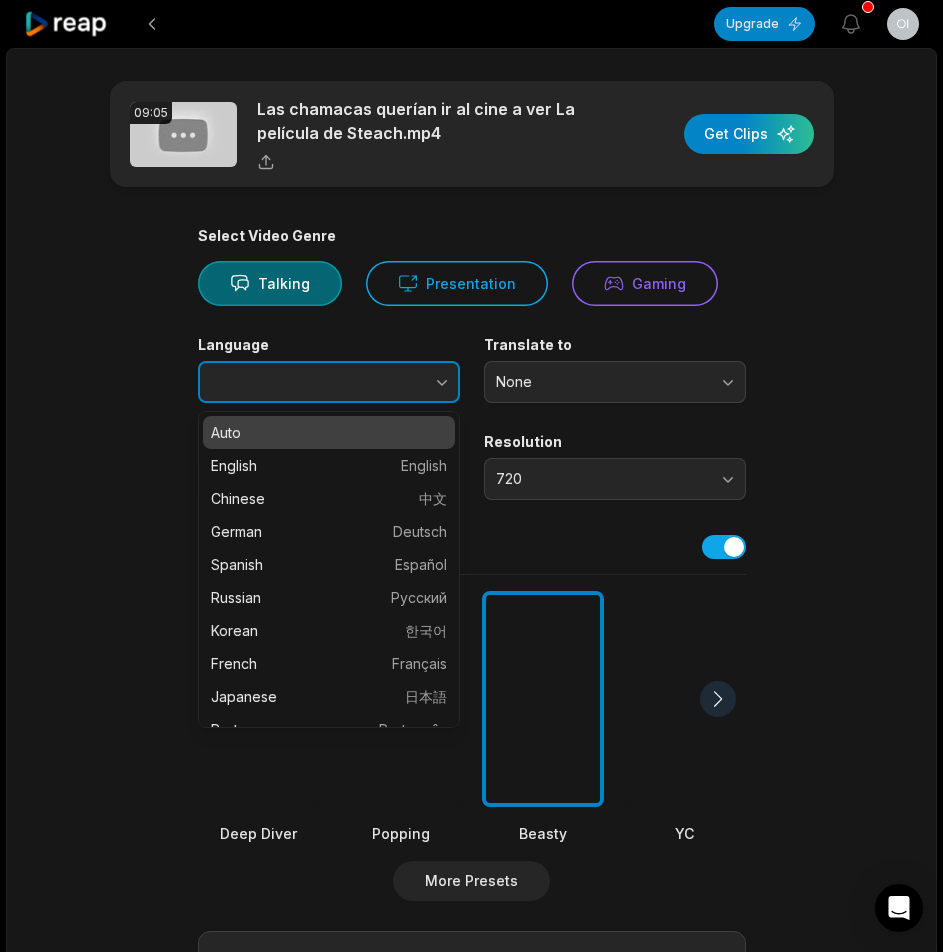 click at bounding box center [402, 382] 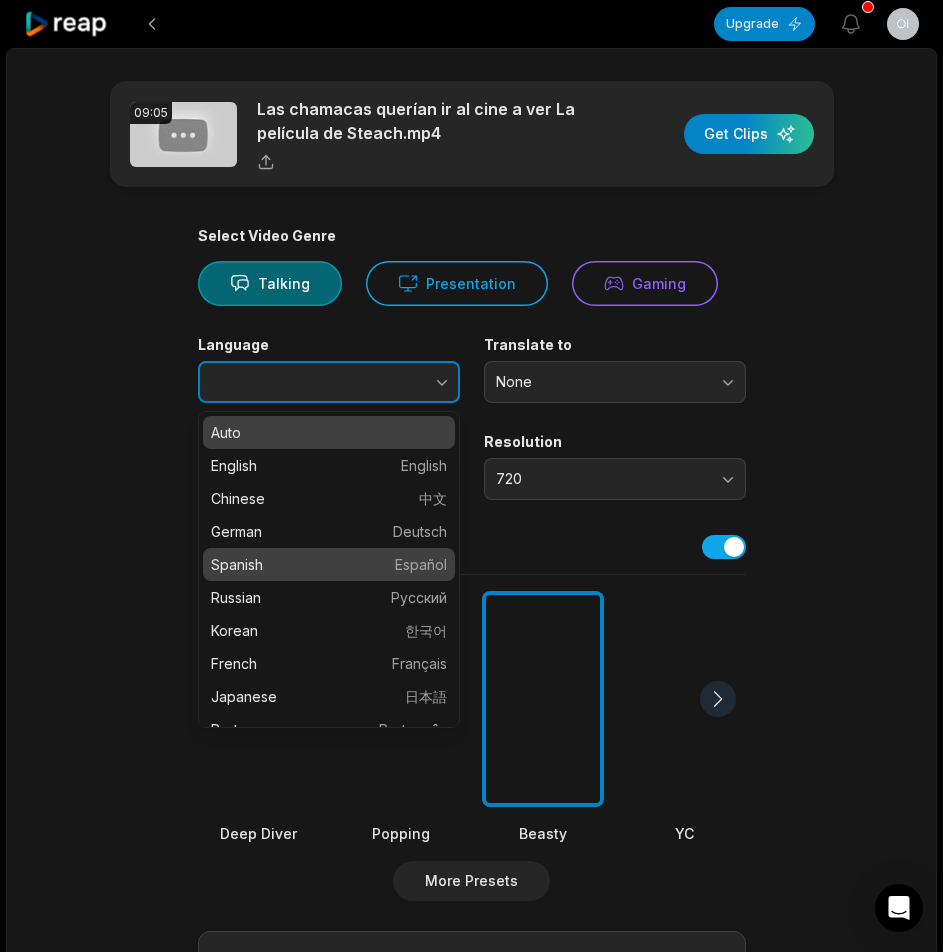 type on "*******" 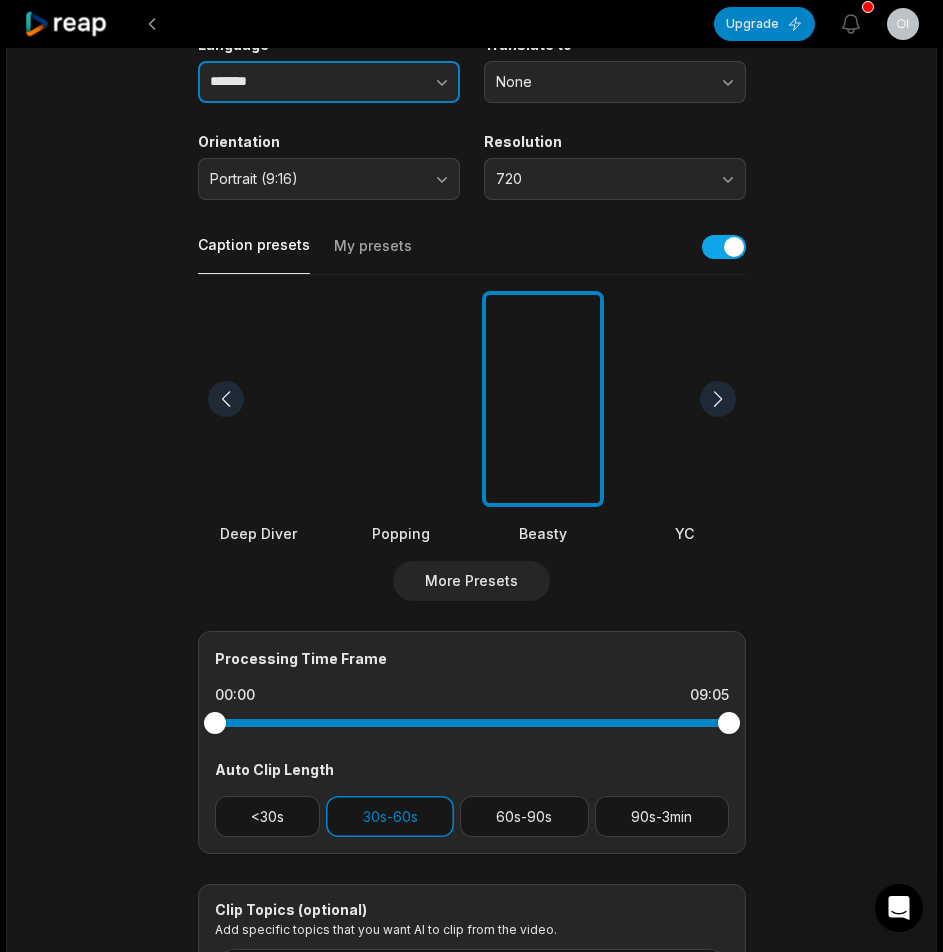scroll, scrollTop: 498, scrollLeft: 0, axis: vertical 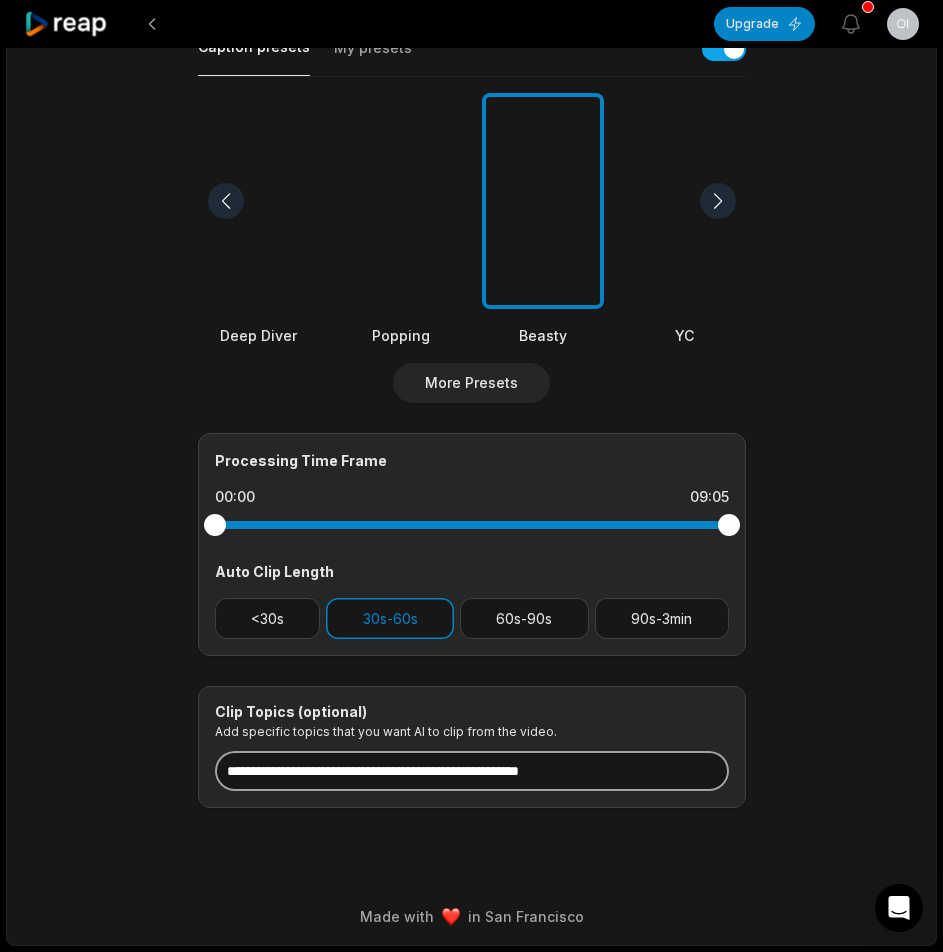 click at bounding box center (472, 771) 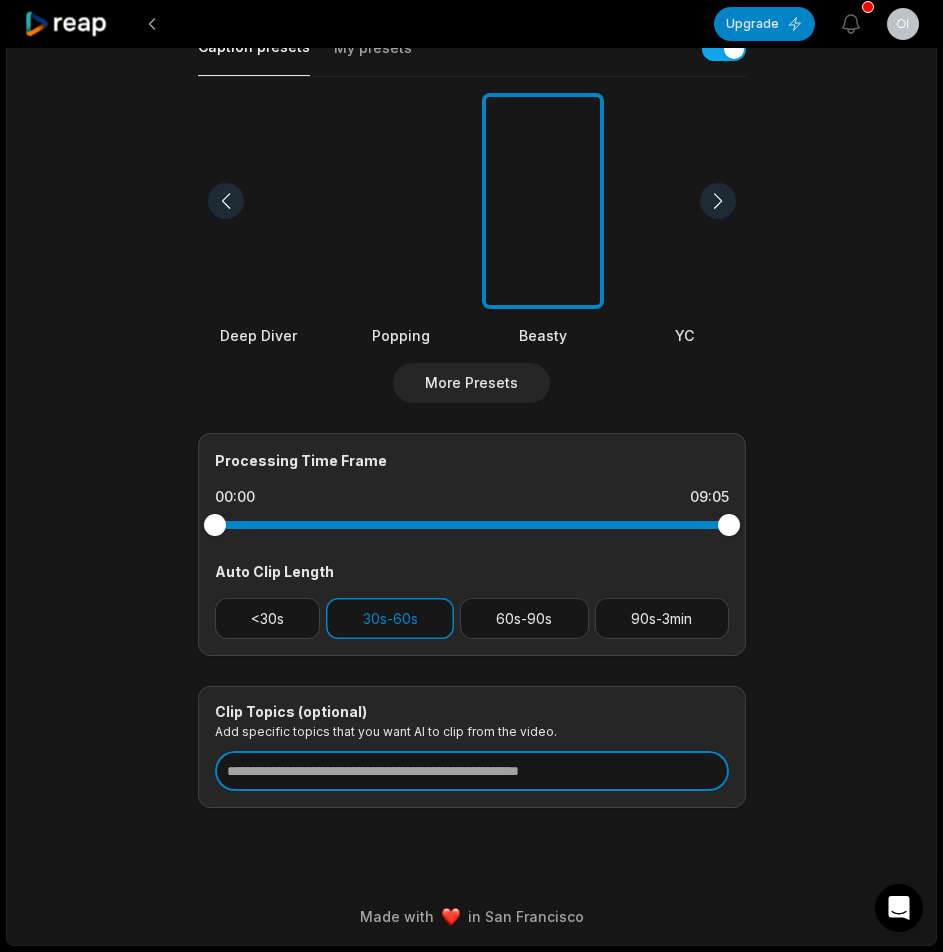 paste on "**********" 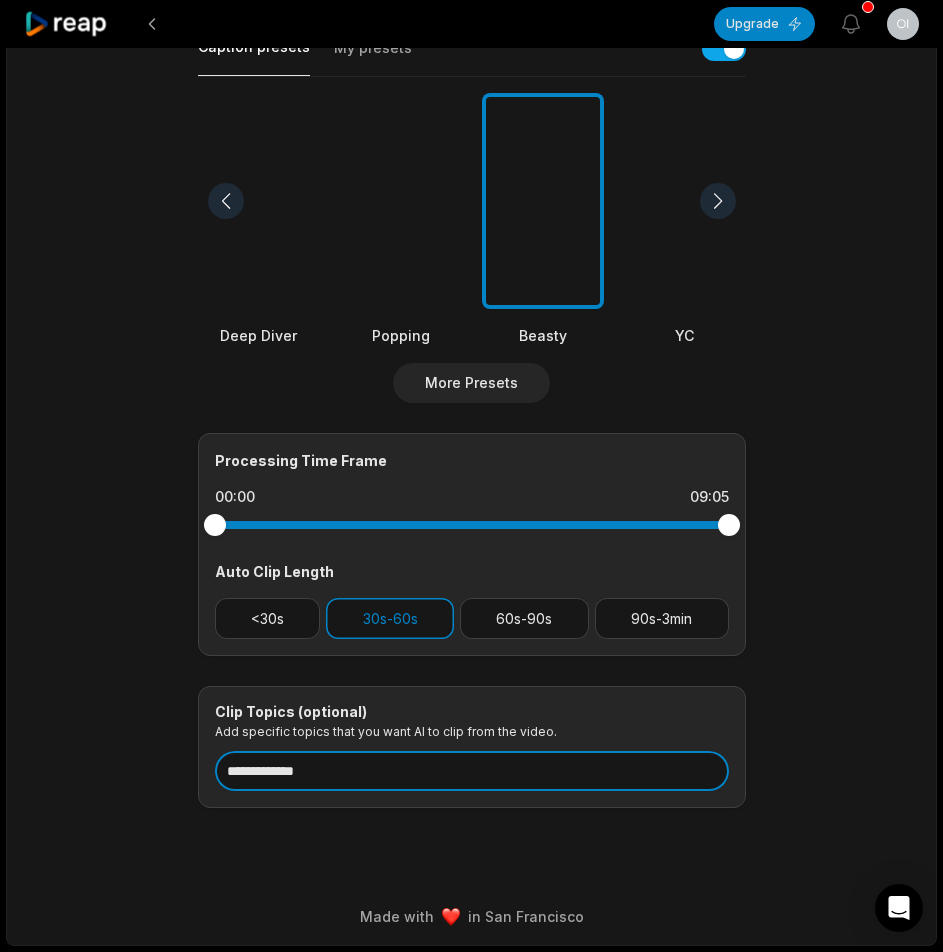 type on "**********" 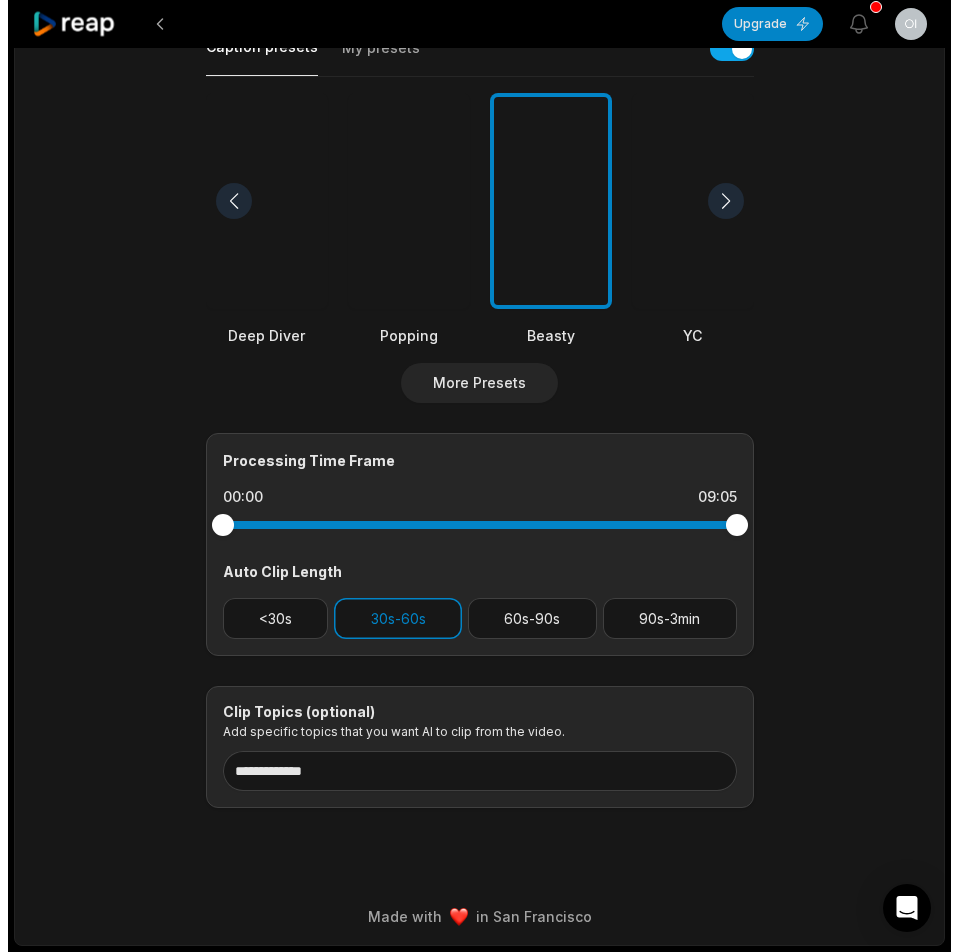 scroll, scrollTop: 0, scrollLeft: 0, axis: both 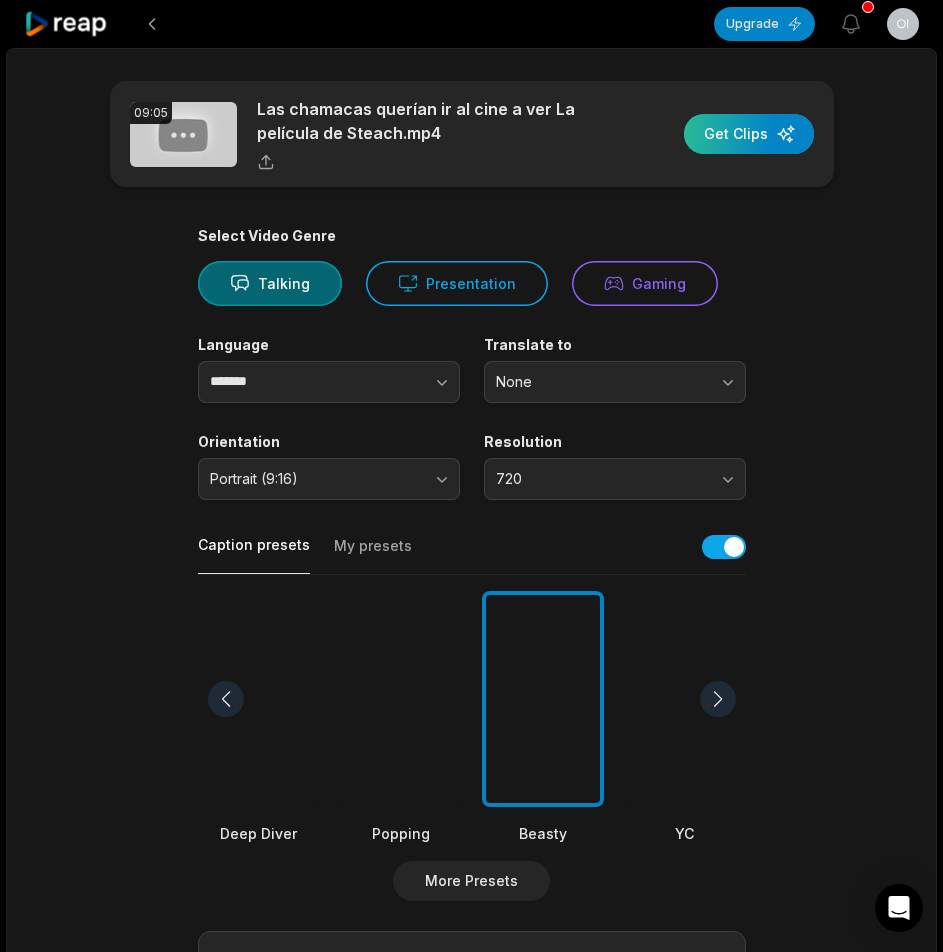 click at bounding box center (749, 134) 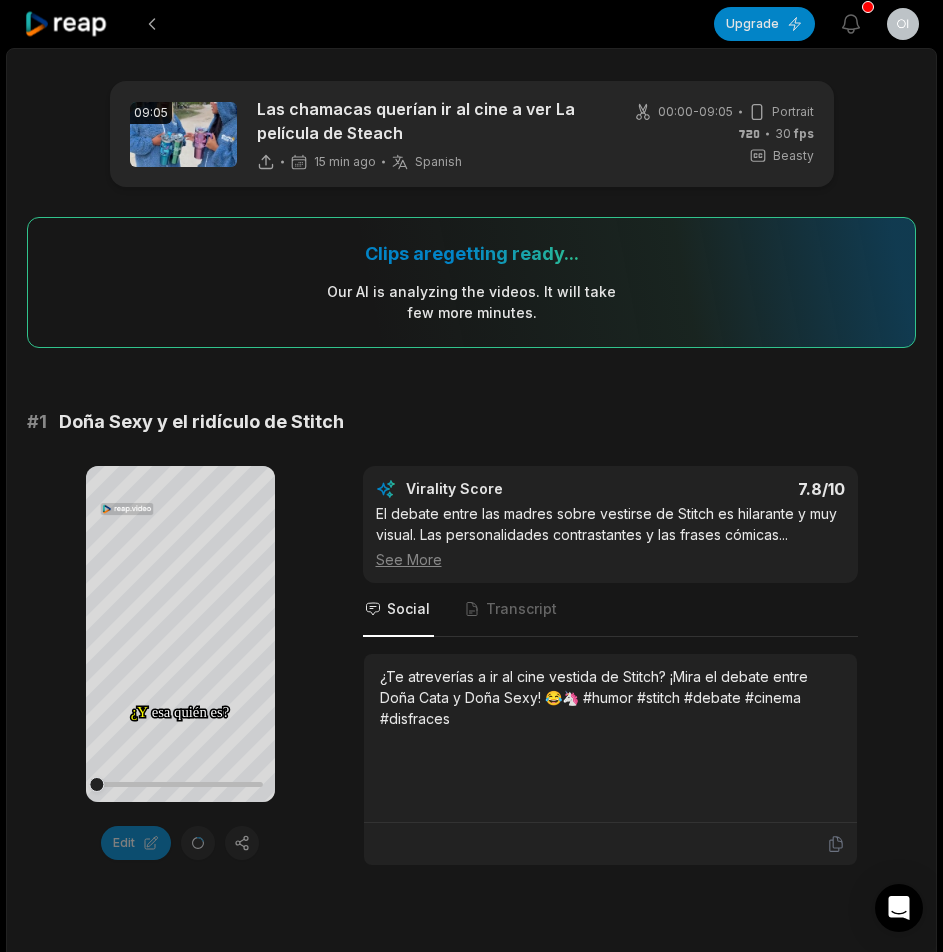 click 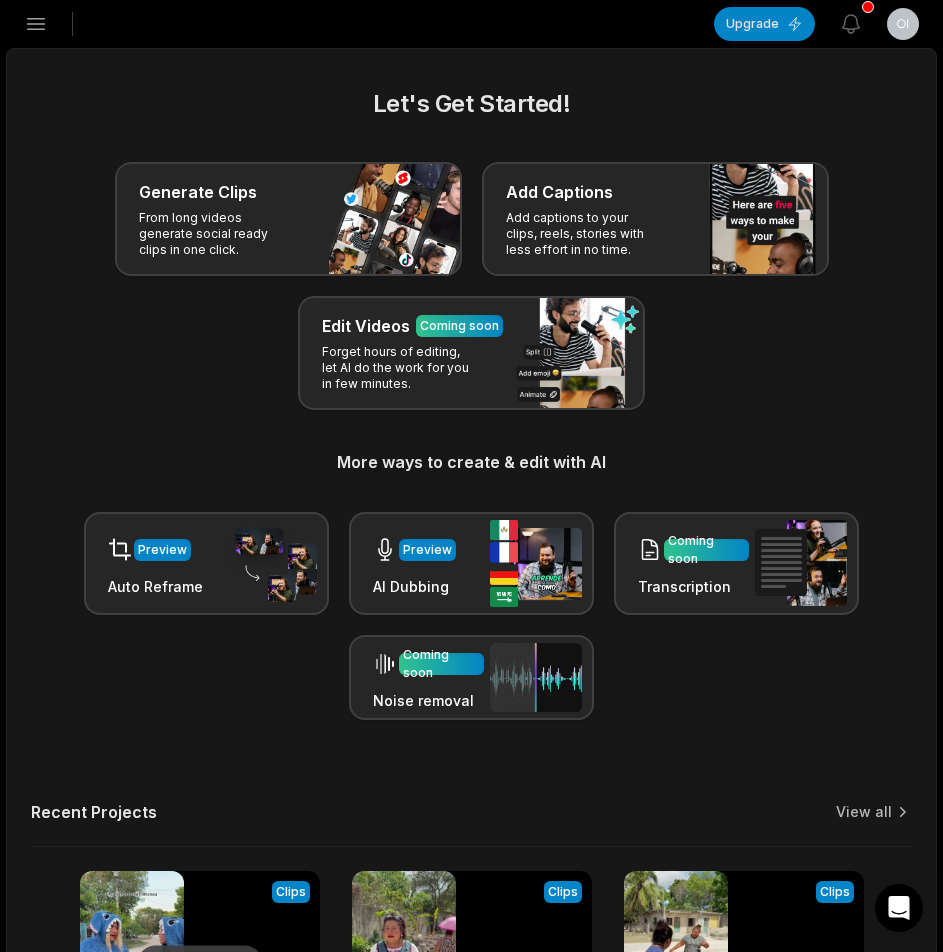 click 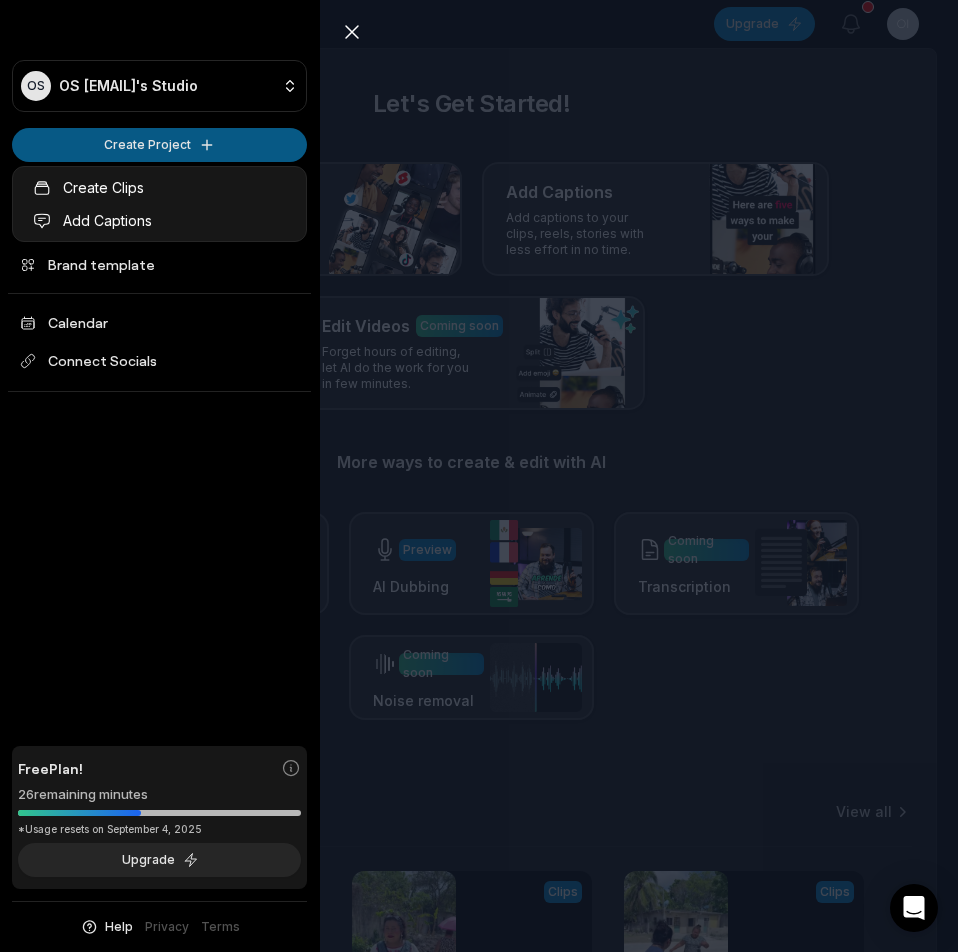 click on "OS Oiowa@telegmail.com's Studio Create Project Home Projects Brand template Calendar Connect Socials Free  Plan! 26  remaining minutes *Usage resets on September 4, 2025 Upgrade Help Privacy Terms Open sidebar Upgrade View notifications Open user menu   Let's Get Started! Generate Clips From long videos generate social ready clips in one click. Add Captions Add captions to your clips, reels, stories with less effort in no time. Edit Videos Coming soon Forget hours of editing, let AI do the work for you in few minutes. More ways to create & edit with AI Preview Auto Reframe Preview AI Dubbing Coming soon Transcription Coming soon Noise removal Recent Projects View all Processing Clips 09:05 Las chamacas querían ir al cine a ver    La película de Steach Open options 15 minutes ago View Clips Clips 11:16 Ramona miro con sus propios ojos el engaño de su novio Open options 3 hours ago View Clips Clips 13:45 Según fueron ayudar a pintar y terminaron bien borrachas Open options 3 hours ago Made with
OS" at bounding box center (479, 476) 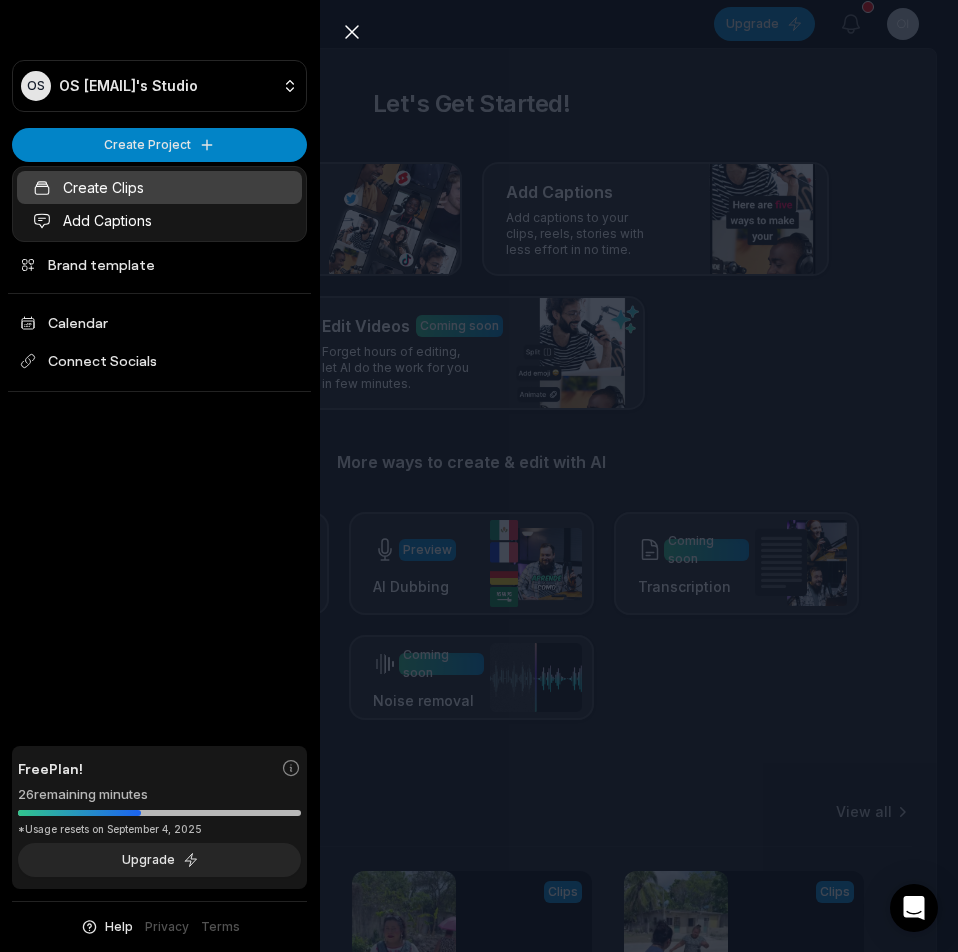 click on "Create Clips" at bounding box center [159, 187] 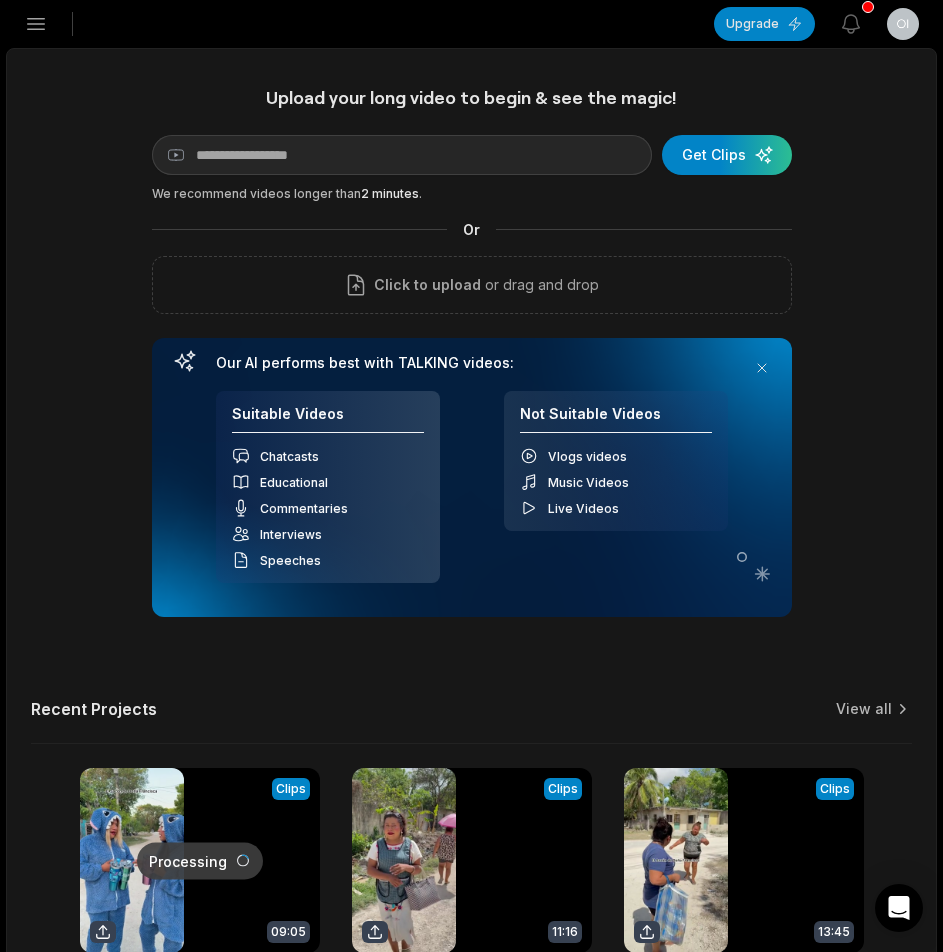 scroll, scrollTop: 0, scrollLeft: 0, axis: both 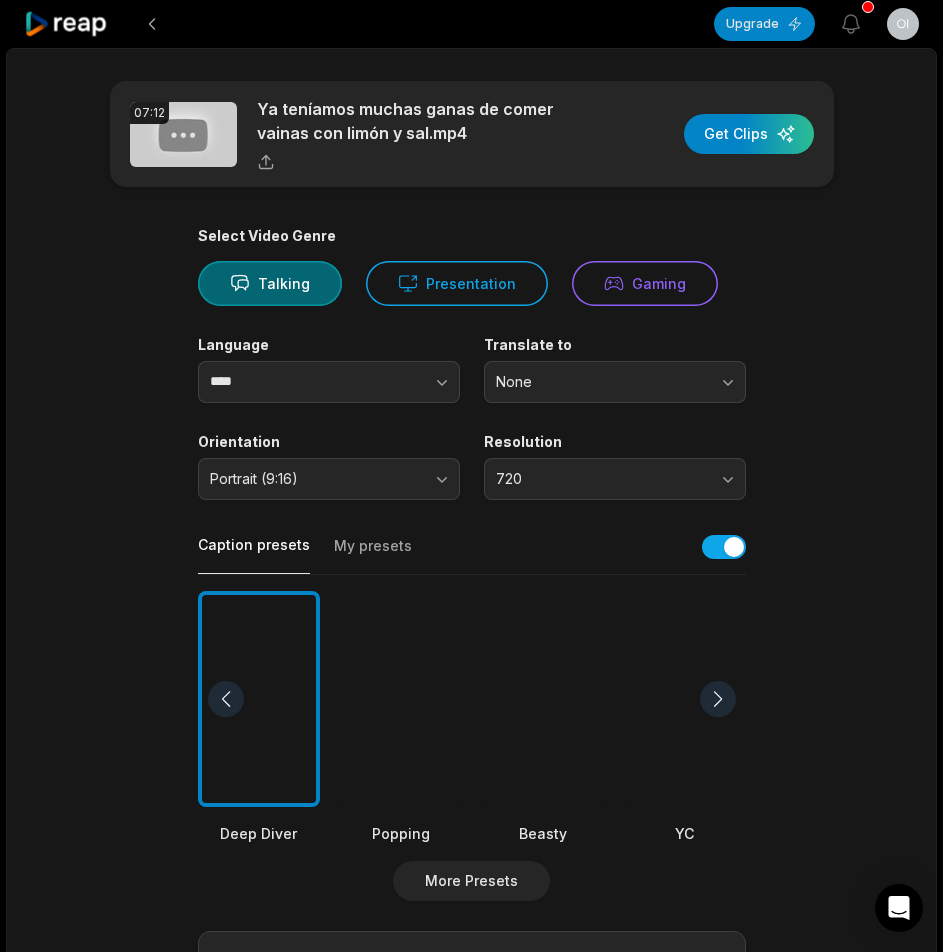 click at bounding box center [543, 699] 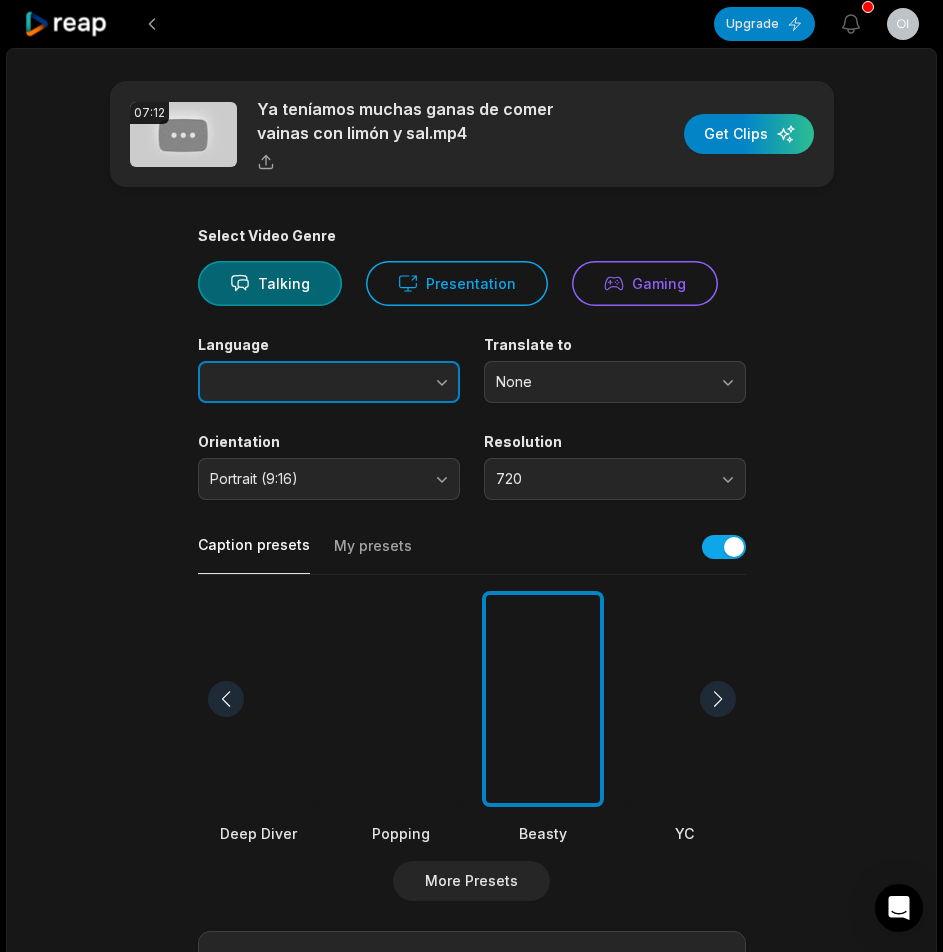 click at bounding box center [402, 382] 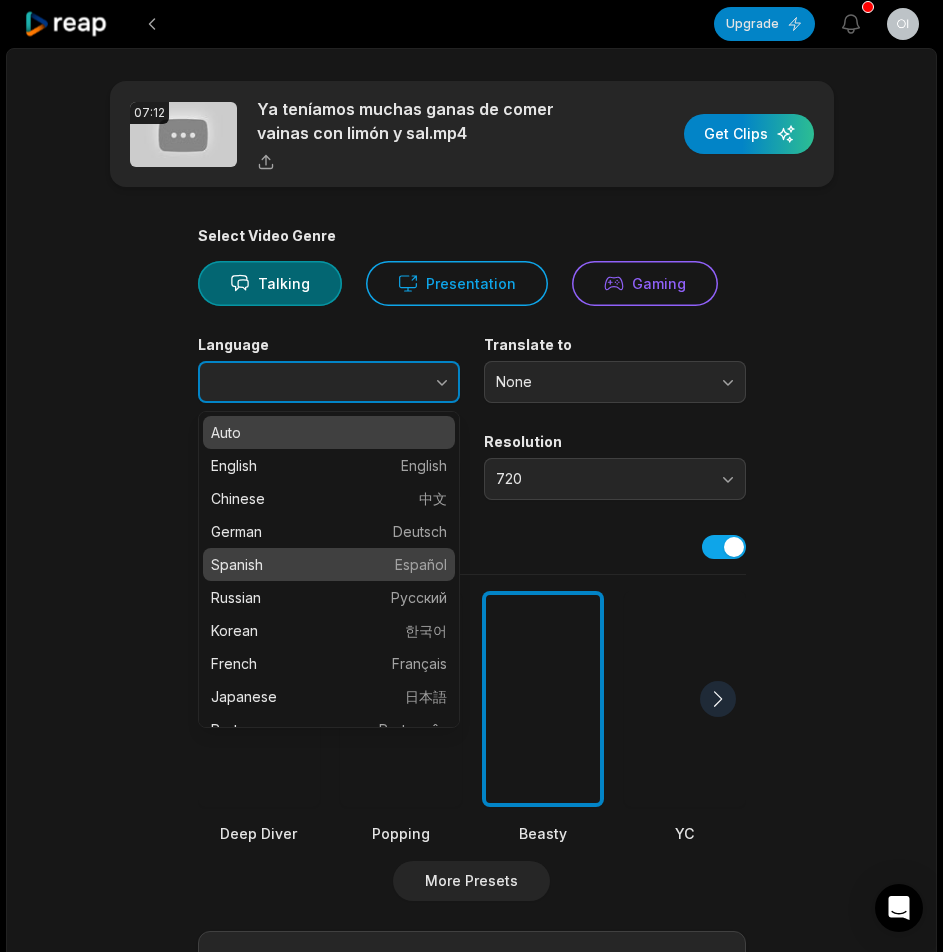 type on "*******" 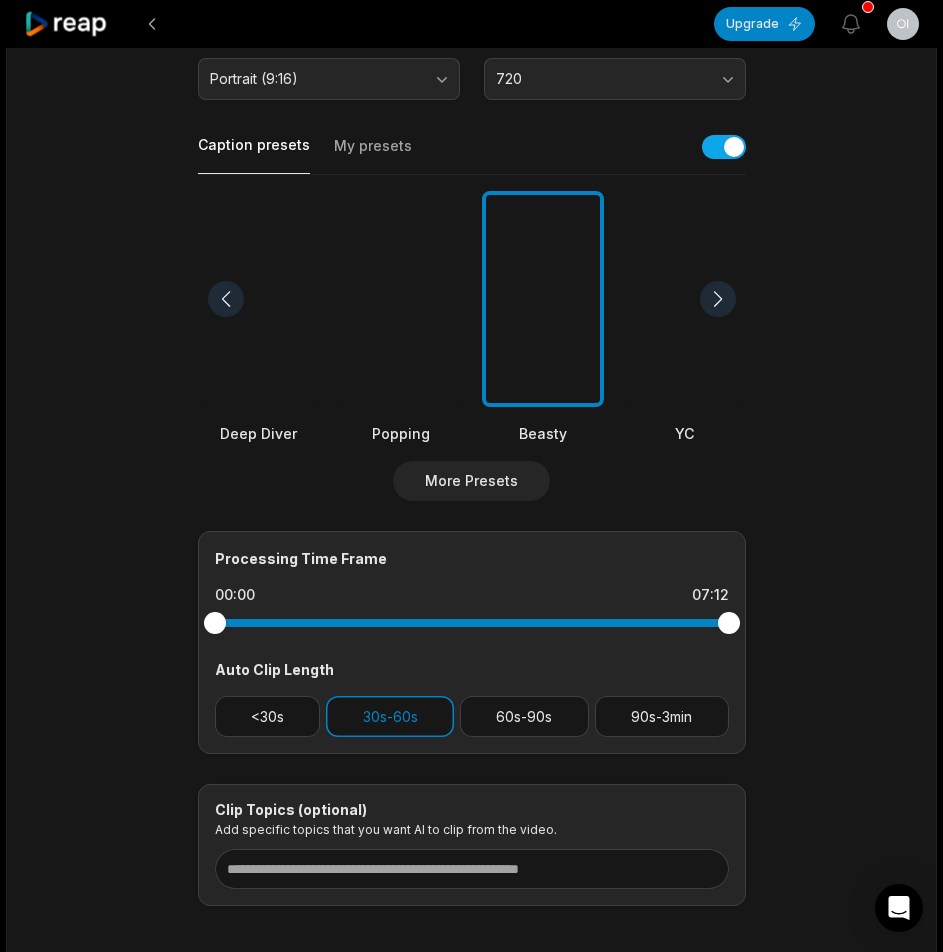 scroll, scrollTop: 498, scrollLeft: 0, axis: vertical 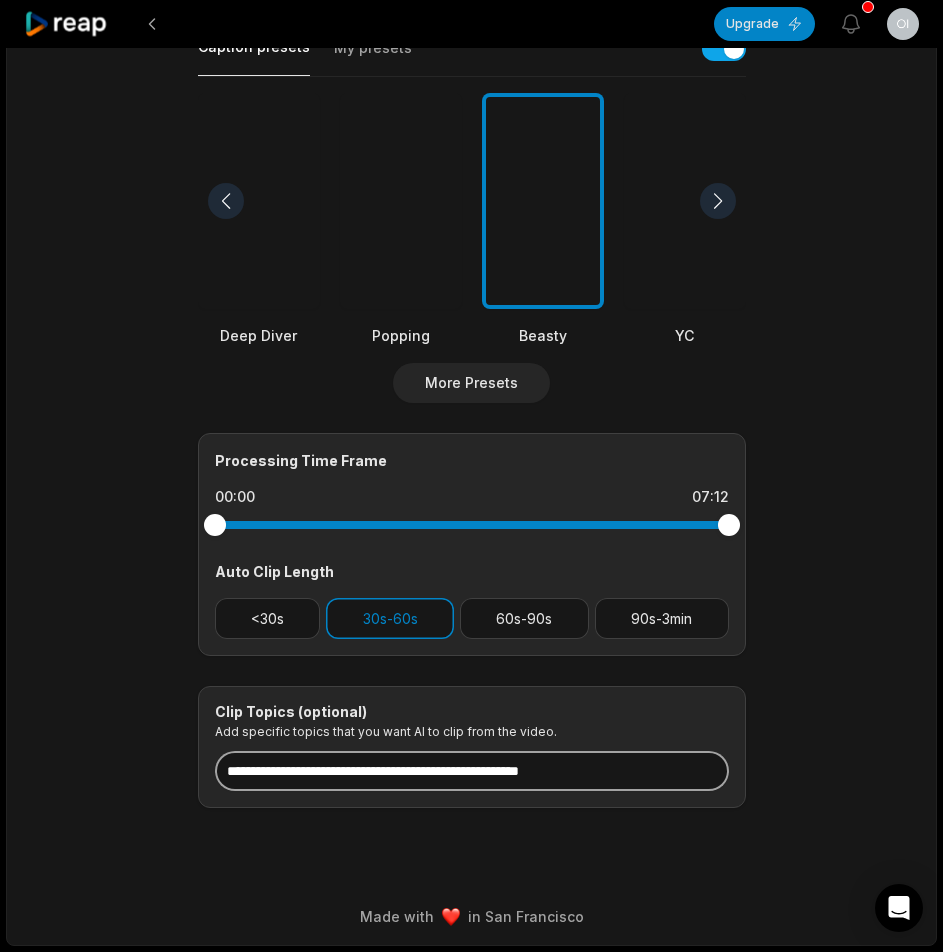 click at bounding box center (472, 771) 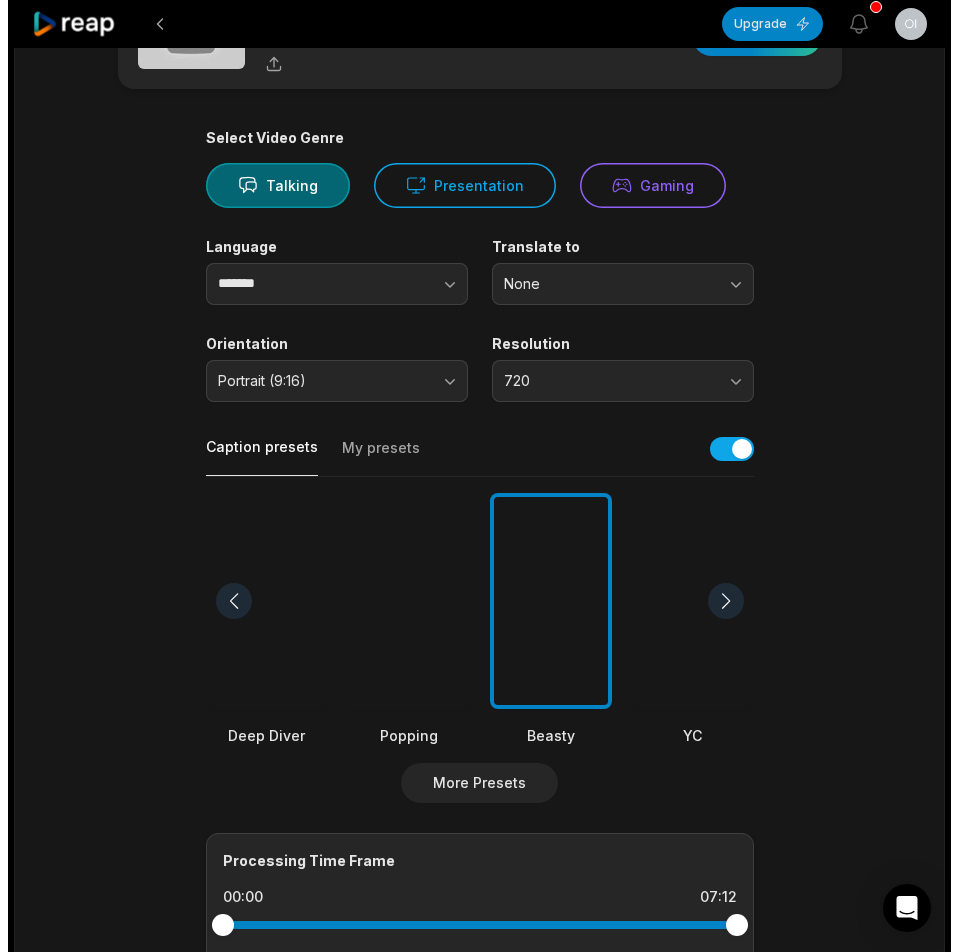 scroll, scrollTop: 0, scrollLeft: 0, axis: both 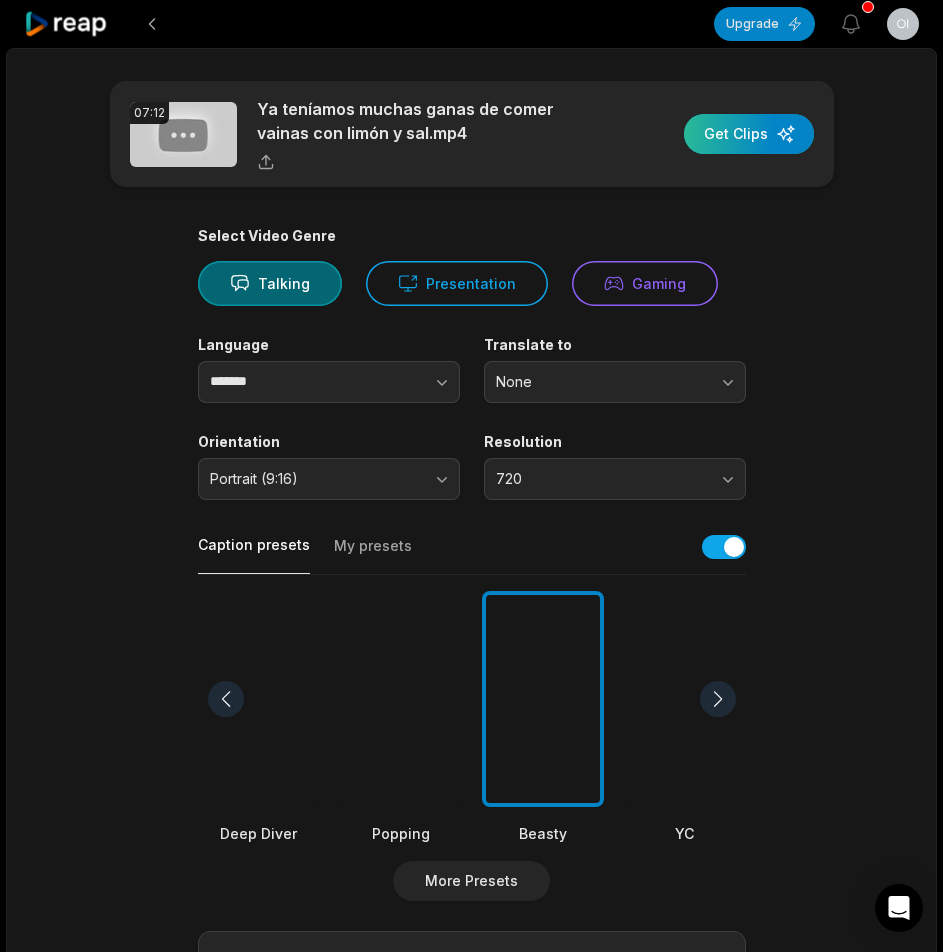 type on "**********" 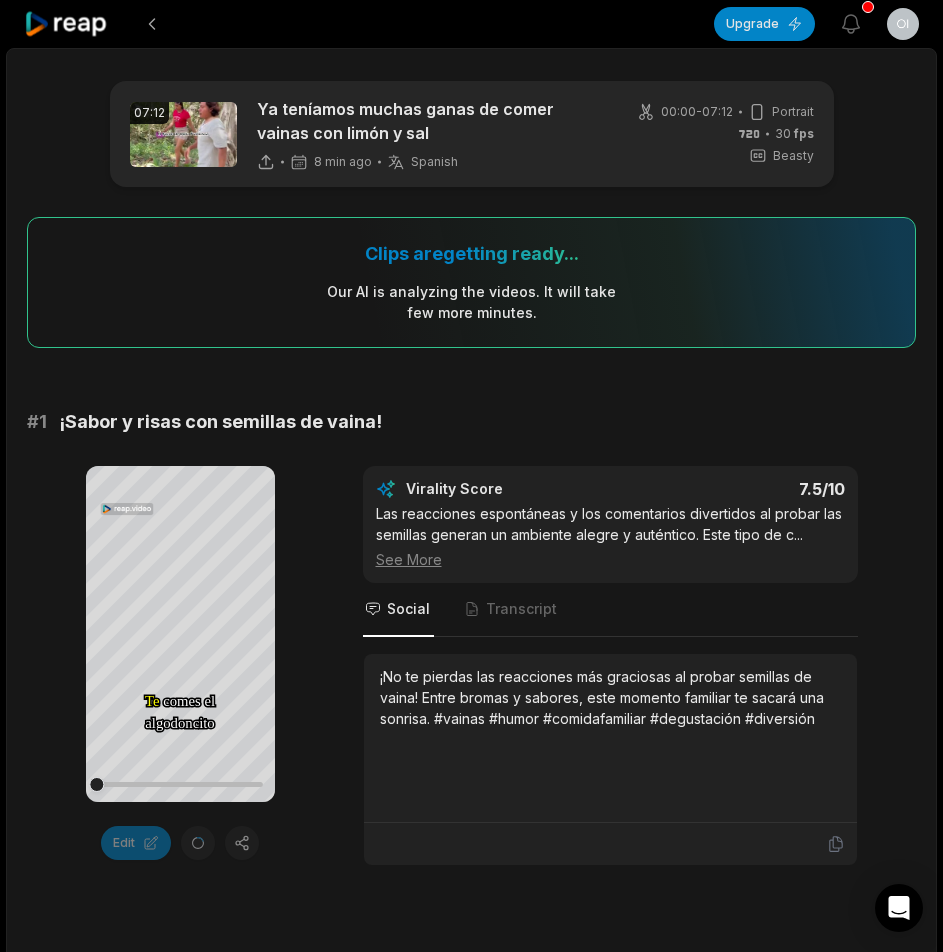 click 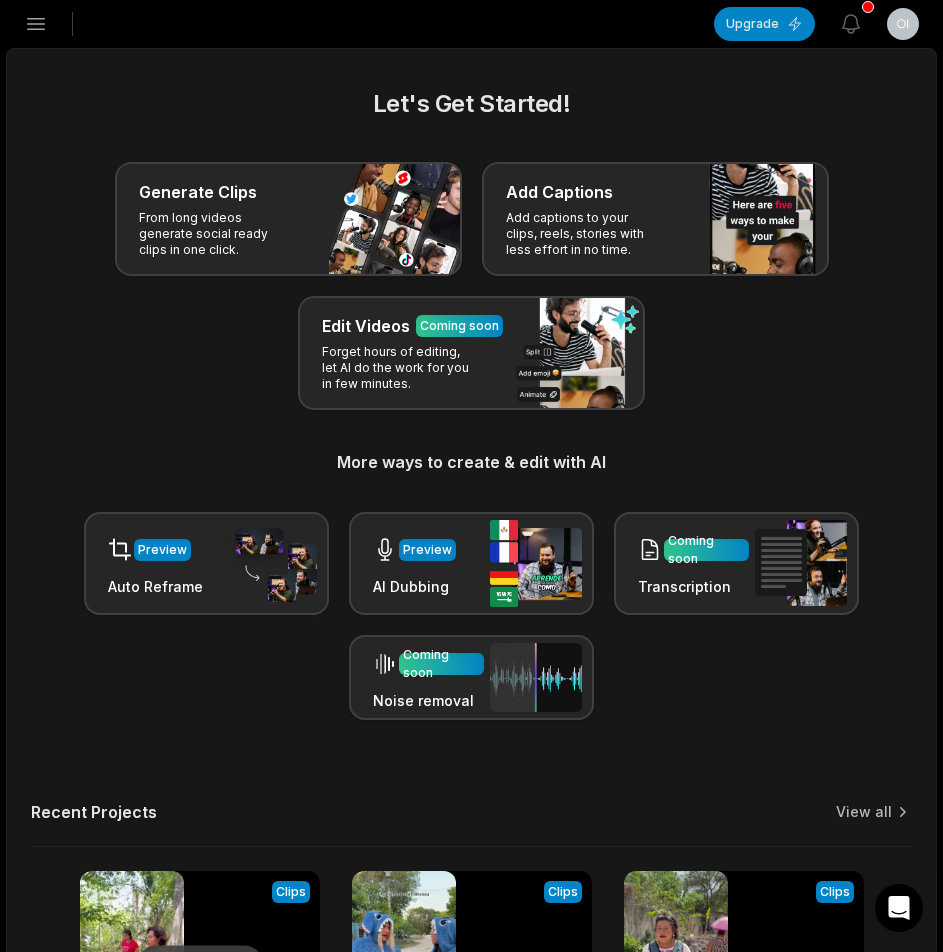 click 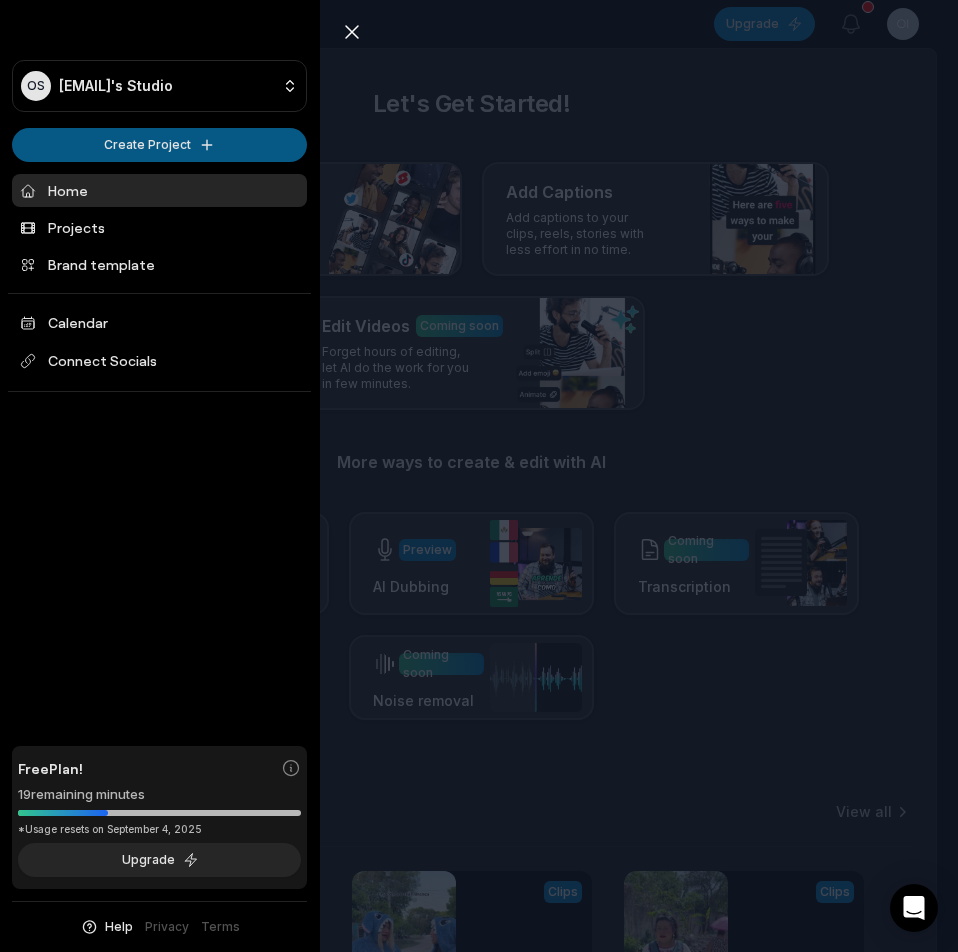 click on "OS Oiowa@telegmail.com's Studio Create Project Home Projects Brand template Calendar Connect Socials Free  Plan! 19  remaining minutes *Usage resets on September 4, 2025 Upgrade Help Privacy Terms Open sidebar Upgrade View notifications Open user menu   Let's Get Started! Generate Clips From long videos generate social ready clips in one click. Add Captions Add captions to your clips, reels, stories with less effort in no time. Edit Videos Coming soon Forget hours of editing, let AI do the work for you in few minutes. More ways to create & edit with AI Preview Auto Reframe Preview AI Dubbing Coming soon Transcription Coming soon Noise removal Recent Projects View all Processing Clips 07:12 Ya teníamos muchas ganas de comer vainas con limón y sal Open options 9 minutes ago View Clips Clips 09:05 Las chamacas querían ir al cine a ver    La película de Steach Open options 29 minutes ago View Clips Clips 11:16 Ramona miro con sus propios ojos el engaño de su novio Open options 3 hours ago View Clips Clips" at bounding box center (479, 476) 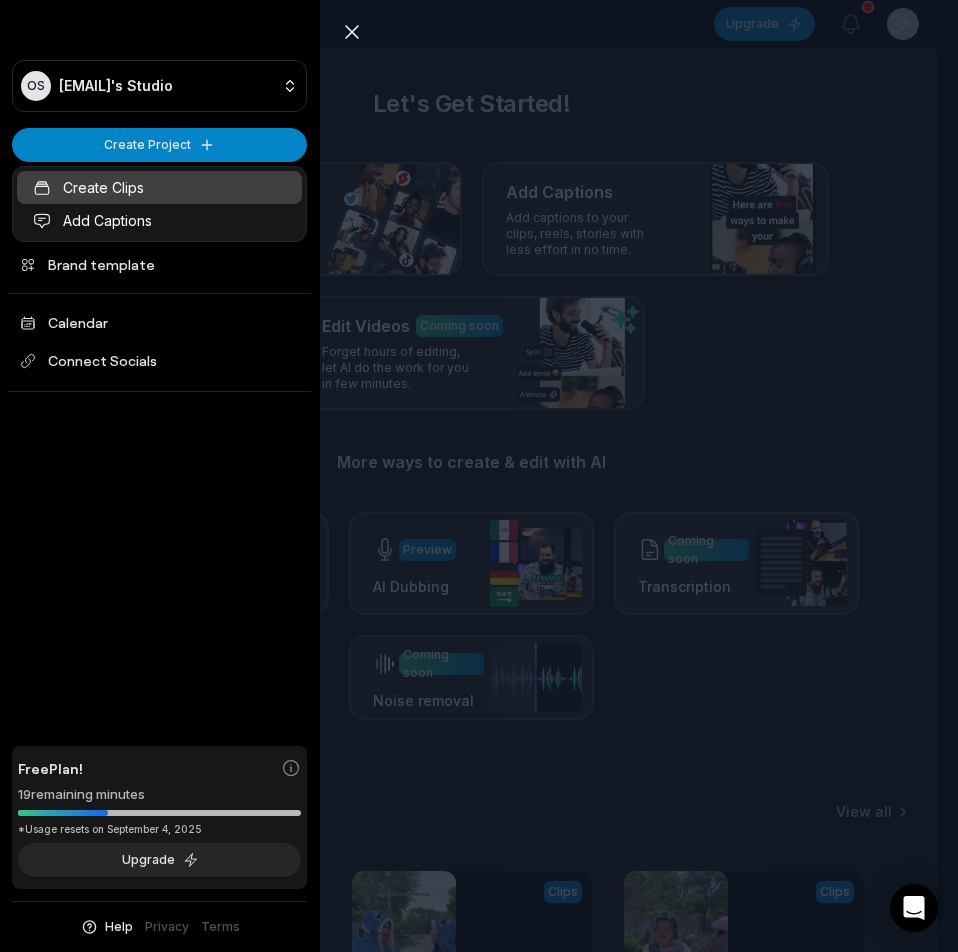 click on "Create Clips" at bounding box center (159, 187) 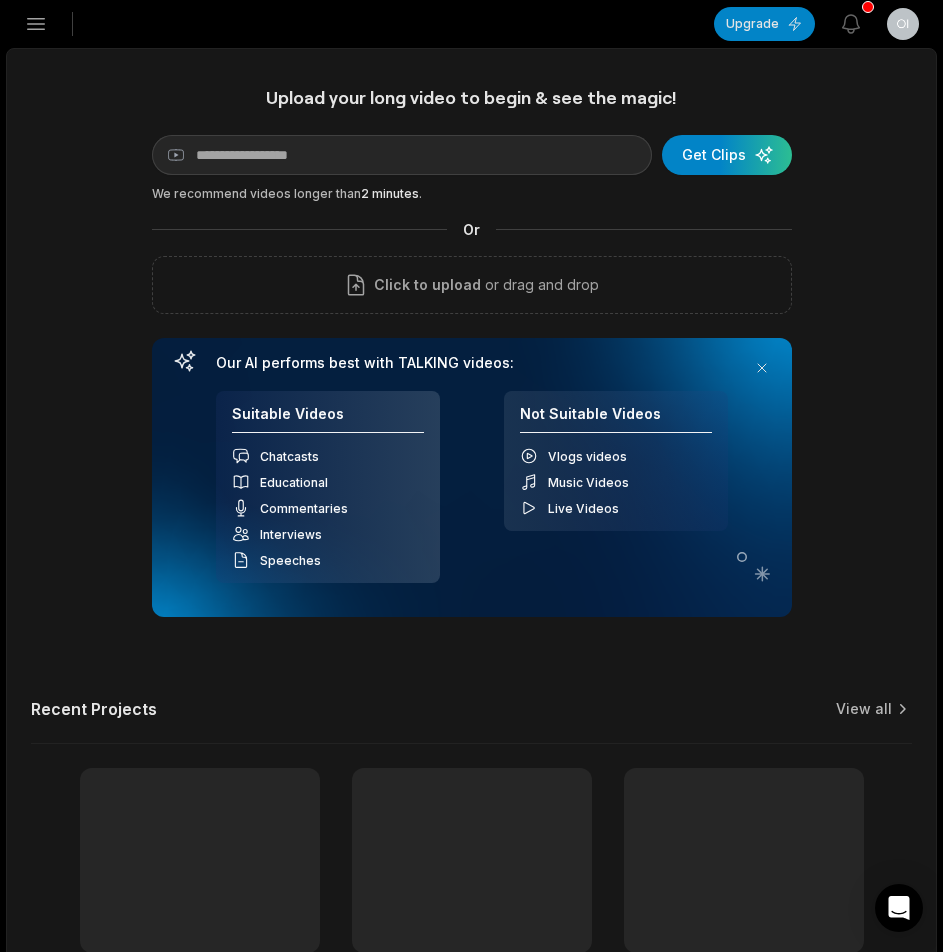 scroll, scrollTop: 0, scrollLeft: 0, axis: both 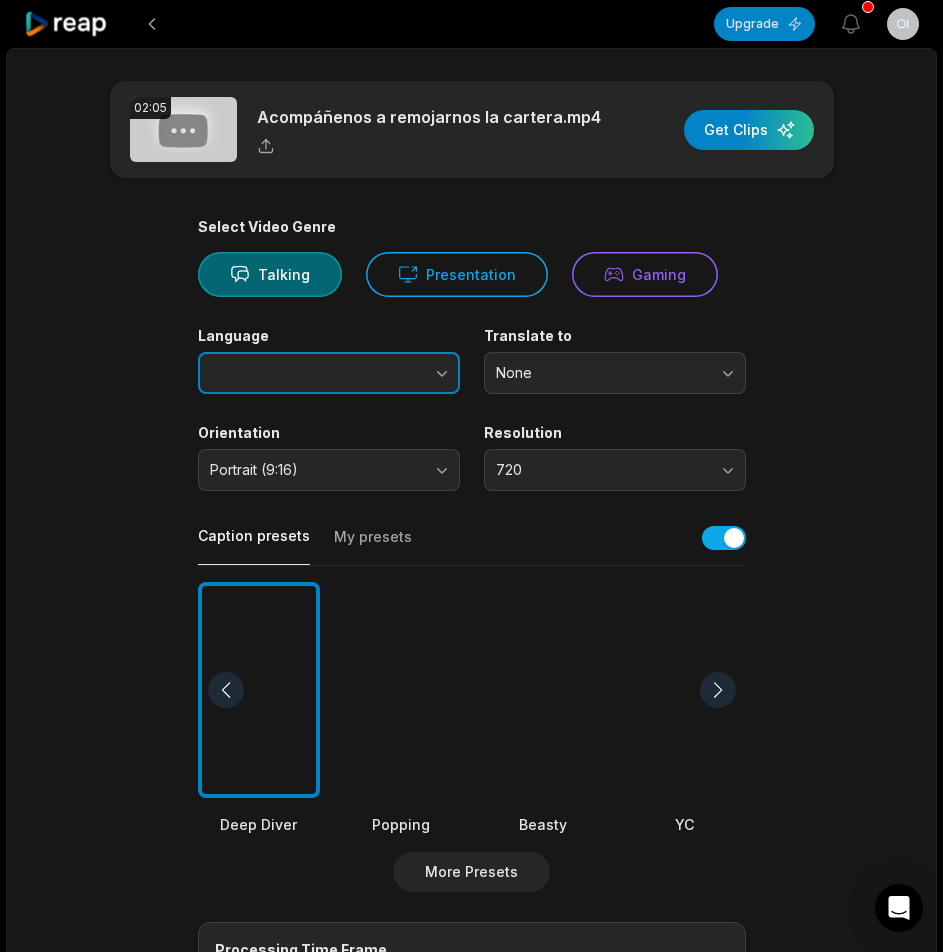 click at bounding box center (402, 373) 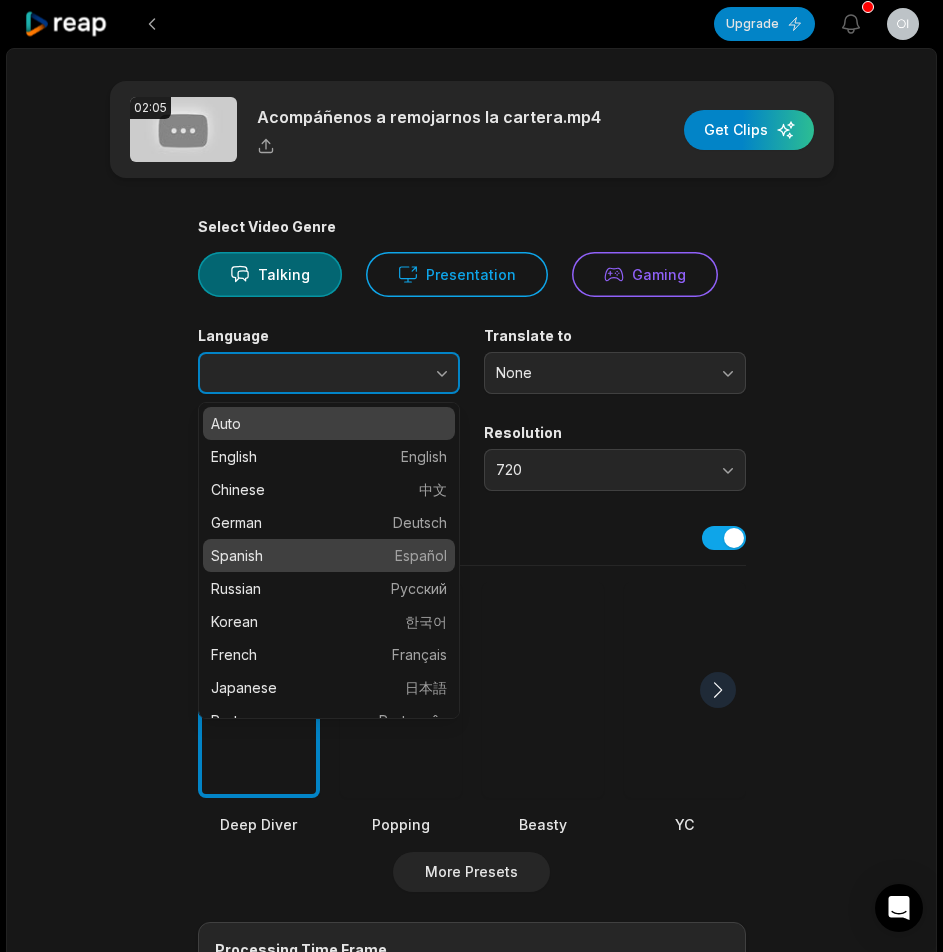 type on "*******" 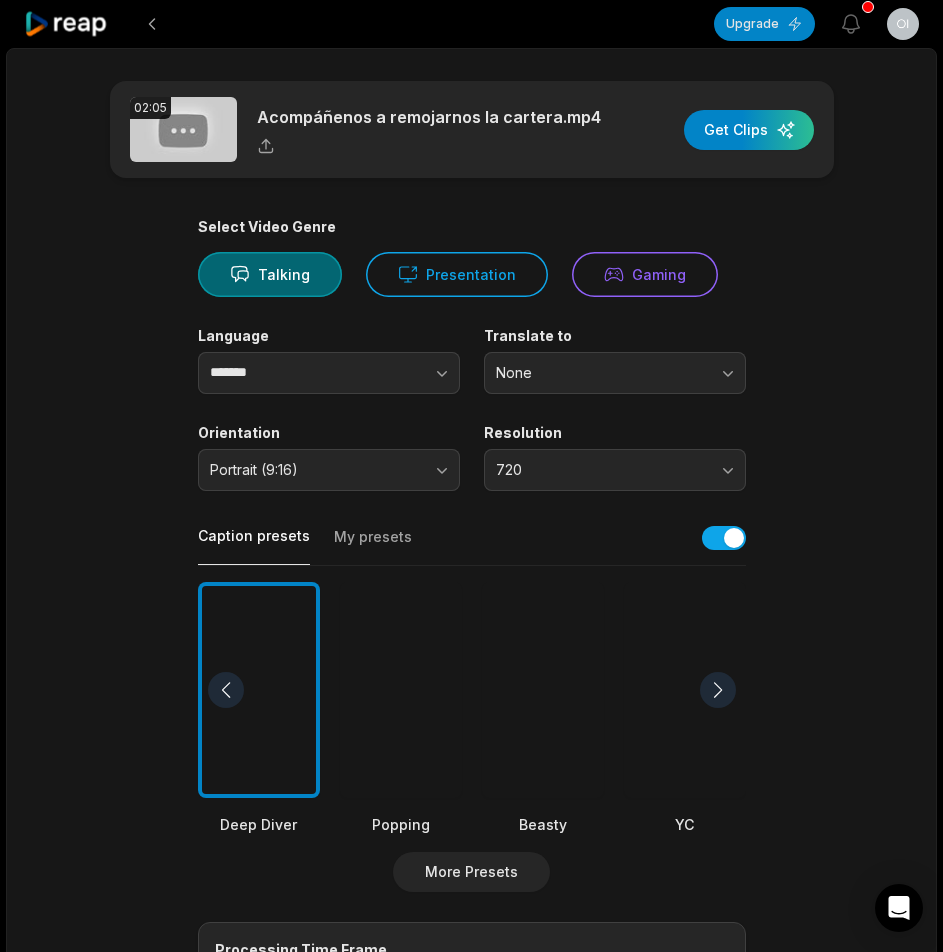 click at bounding box center (543, 690) 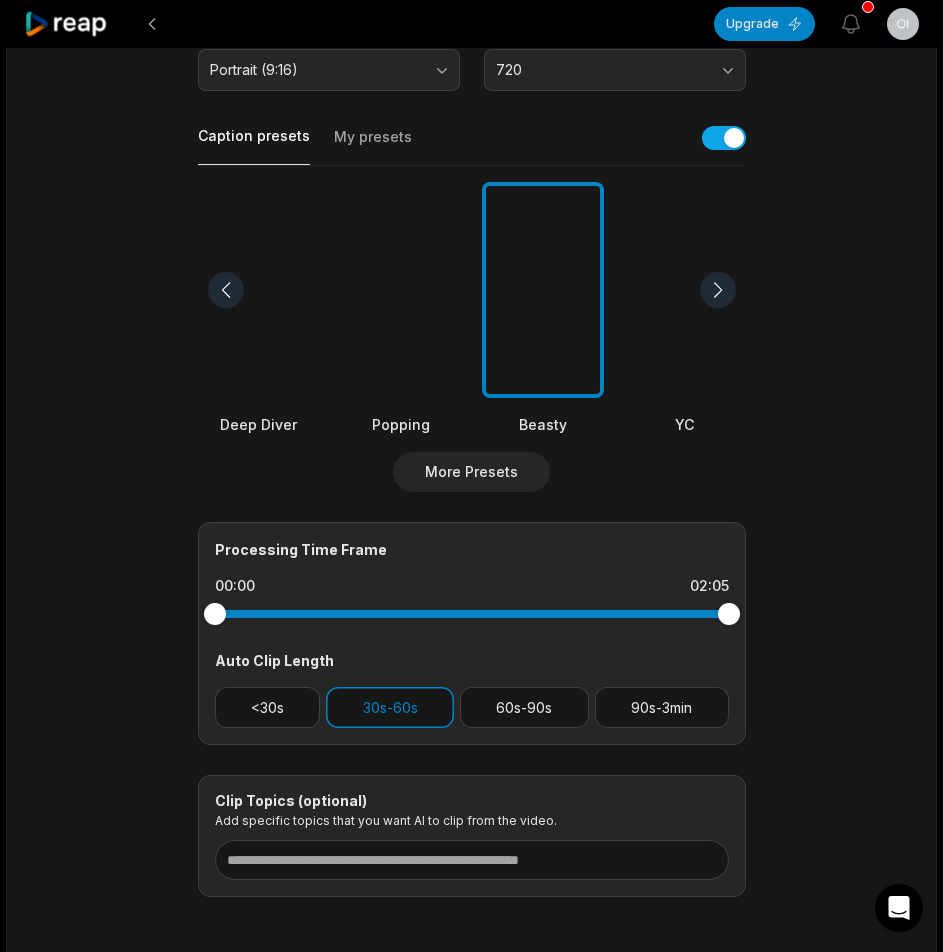 scroll, scrollTop: 489, scrollLeft: 0, axis: vertical 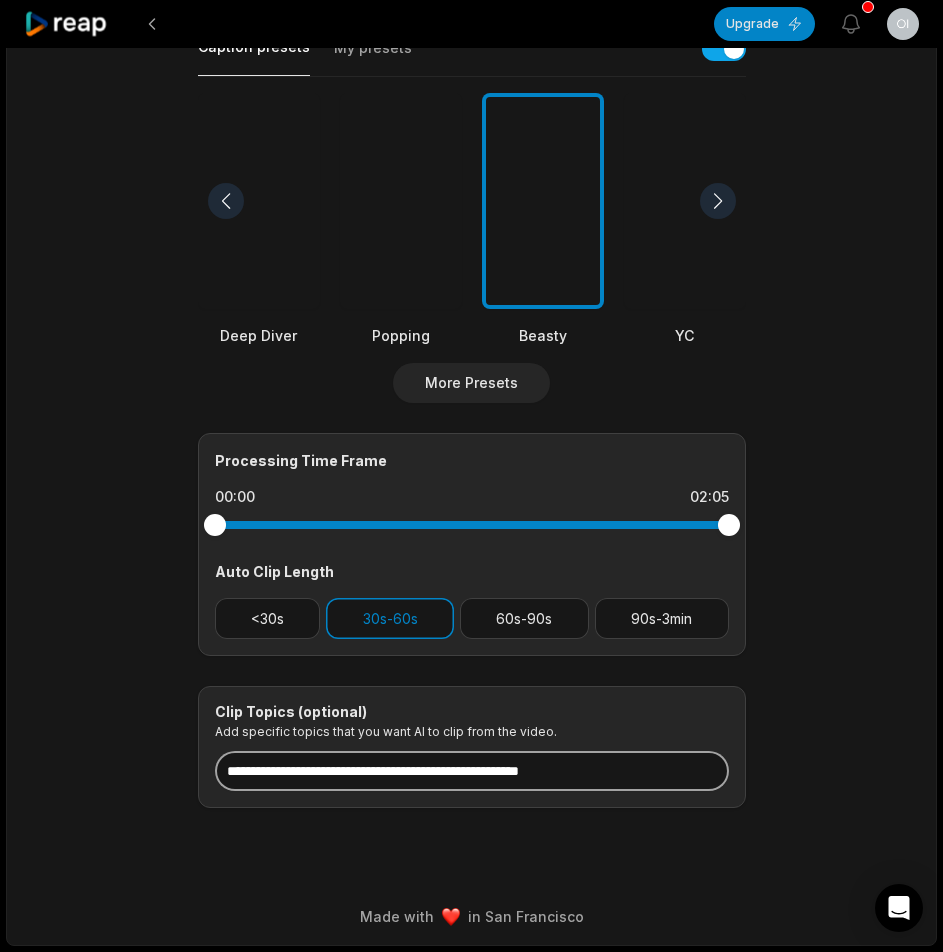 click at bounding box center [472, 771] 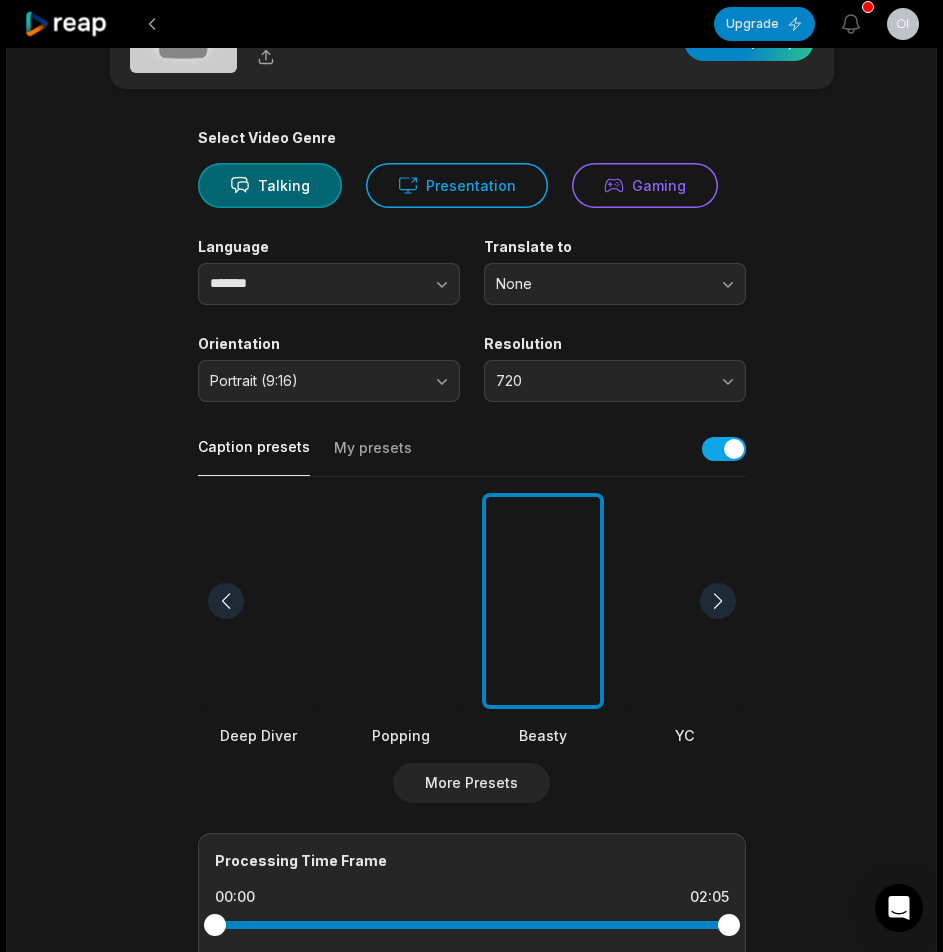 scroll, scrollTop: 0, scrollLeft: 0, axis: both 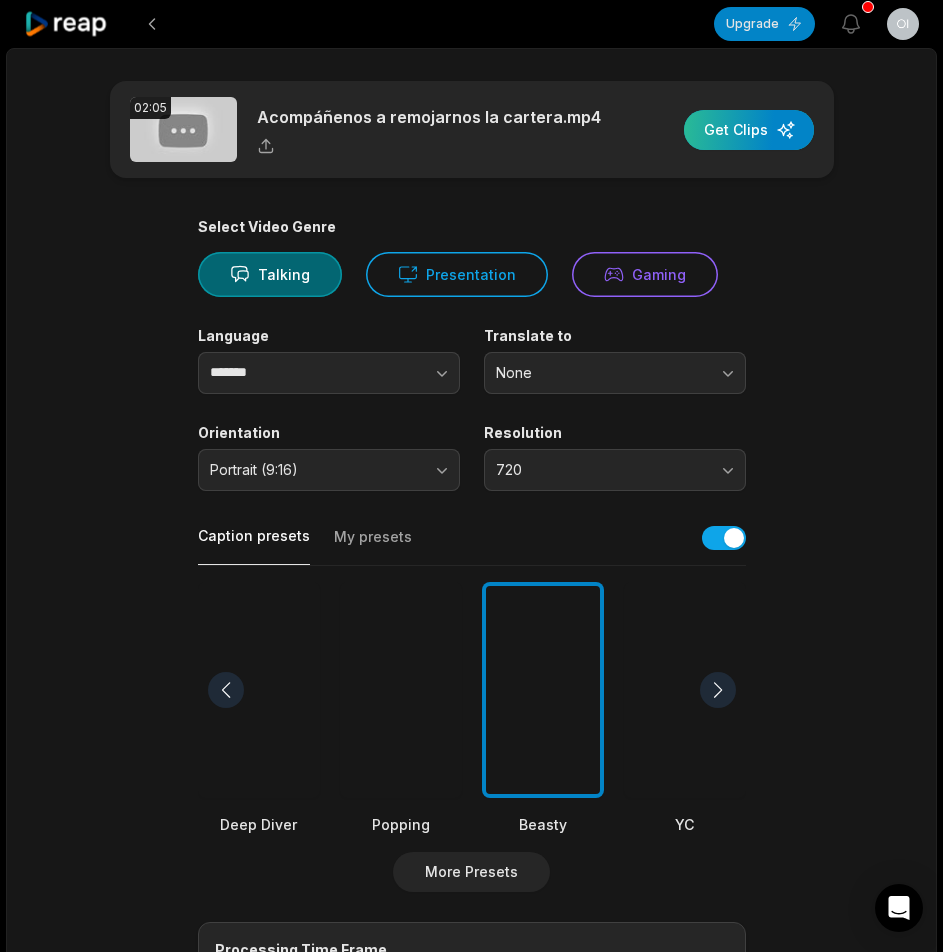 type on "**********" 